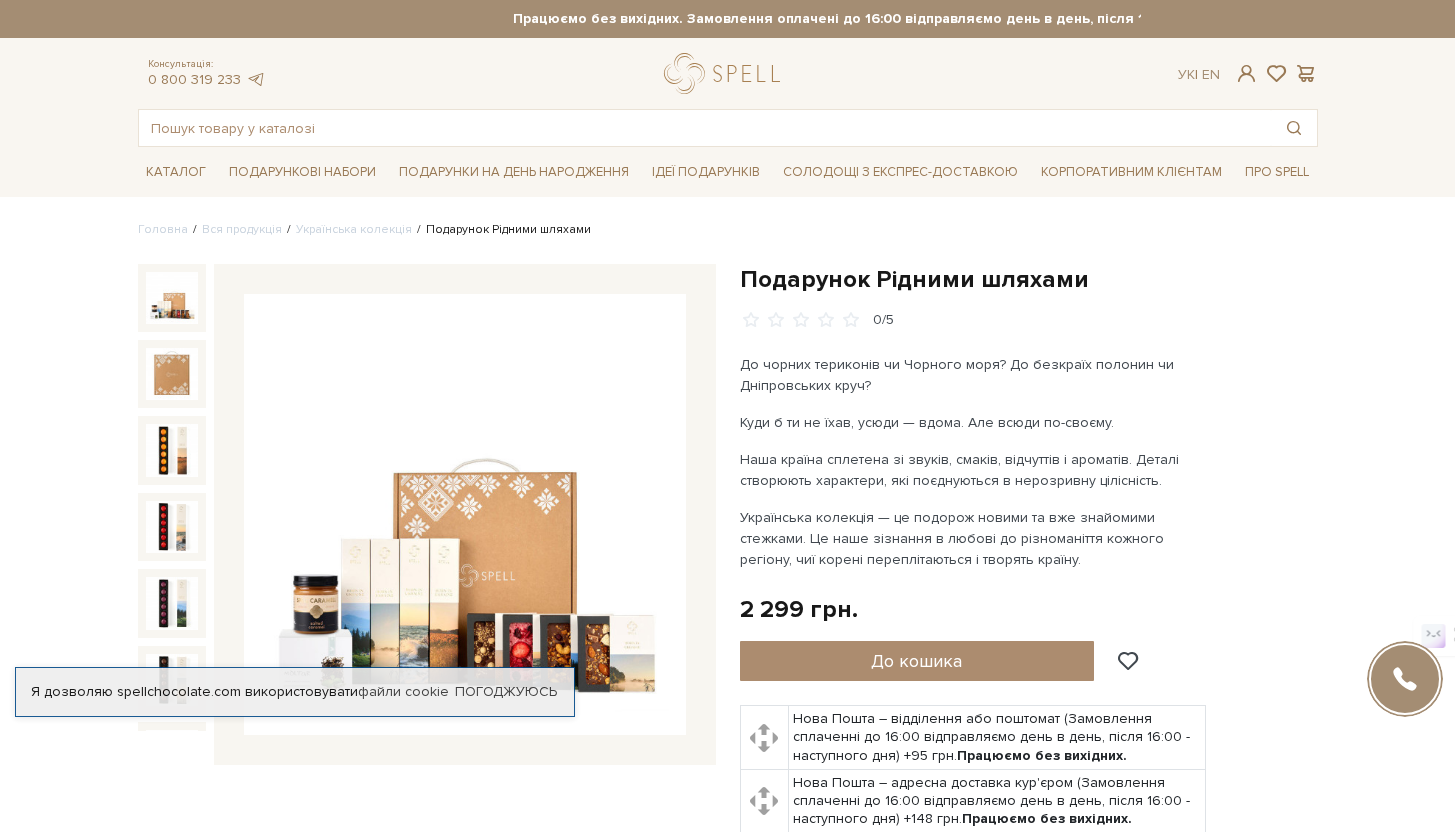 scroll, scrollTop: 80, scrollLeft: 0, axis: vertical 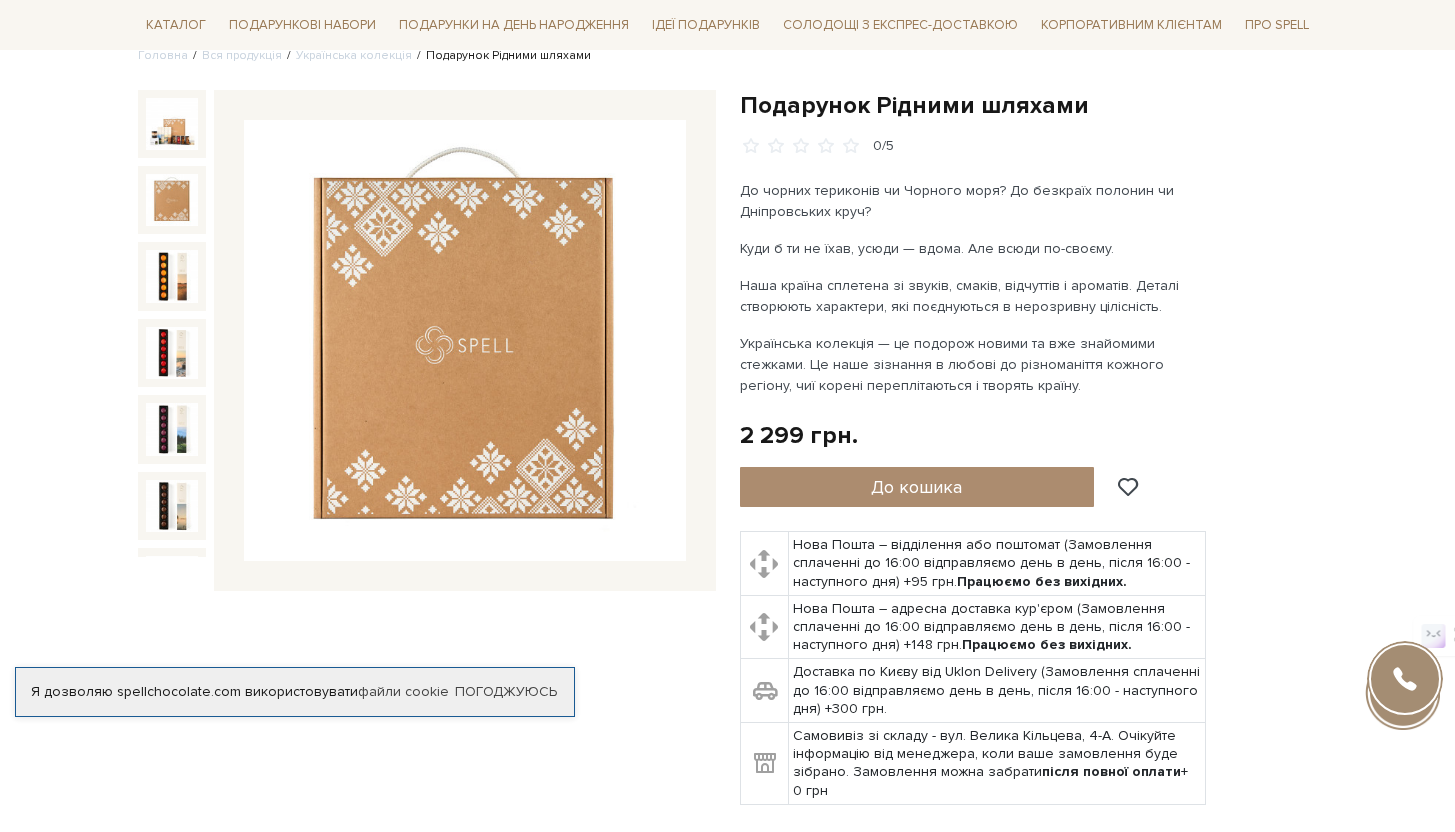 click at bounding box center [172, 200] 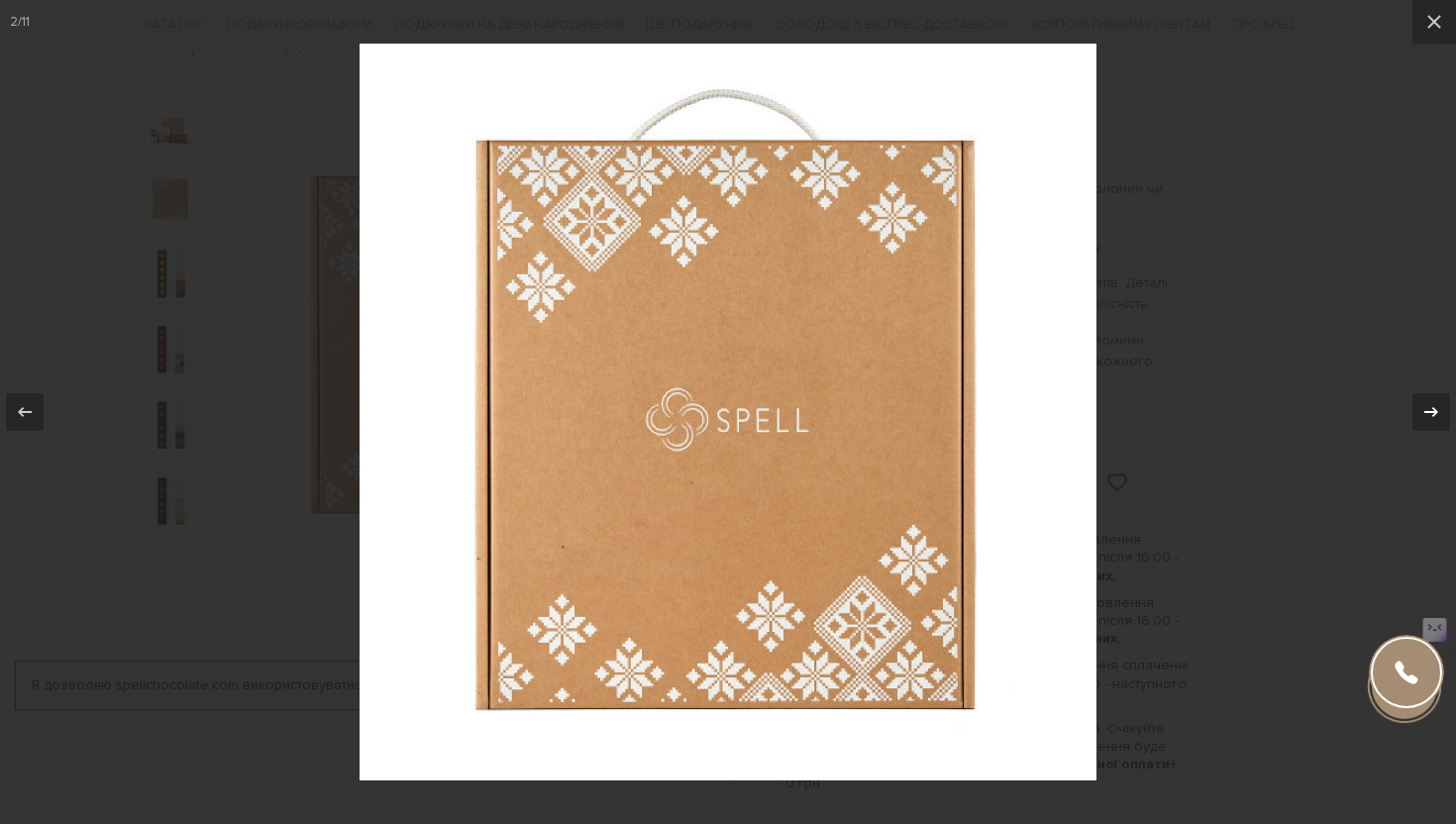 click at bounding box center [1431, 412] 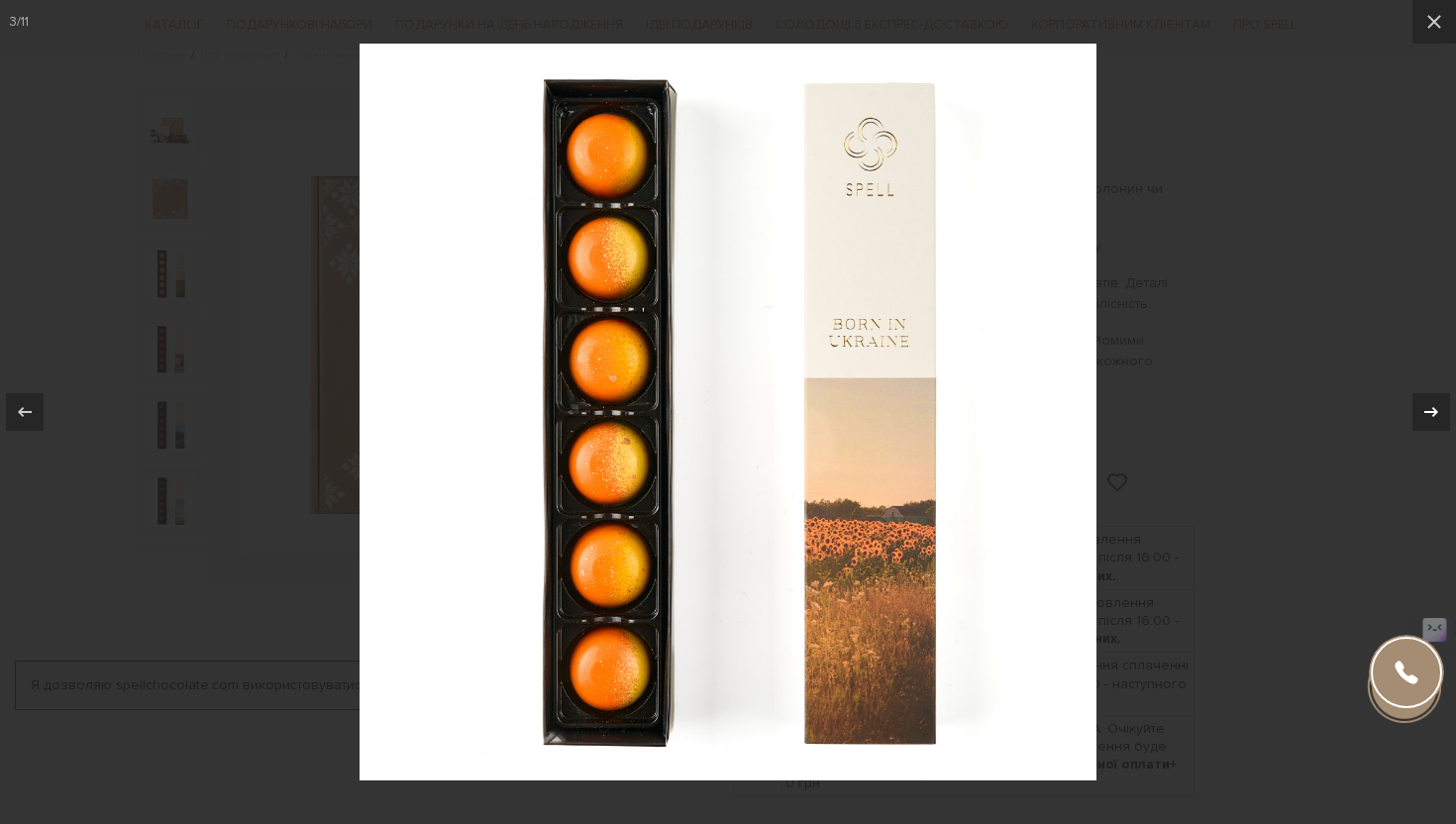 click at bounding box center (1431, 412) 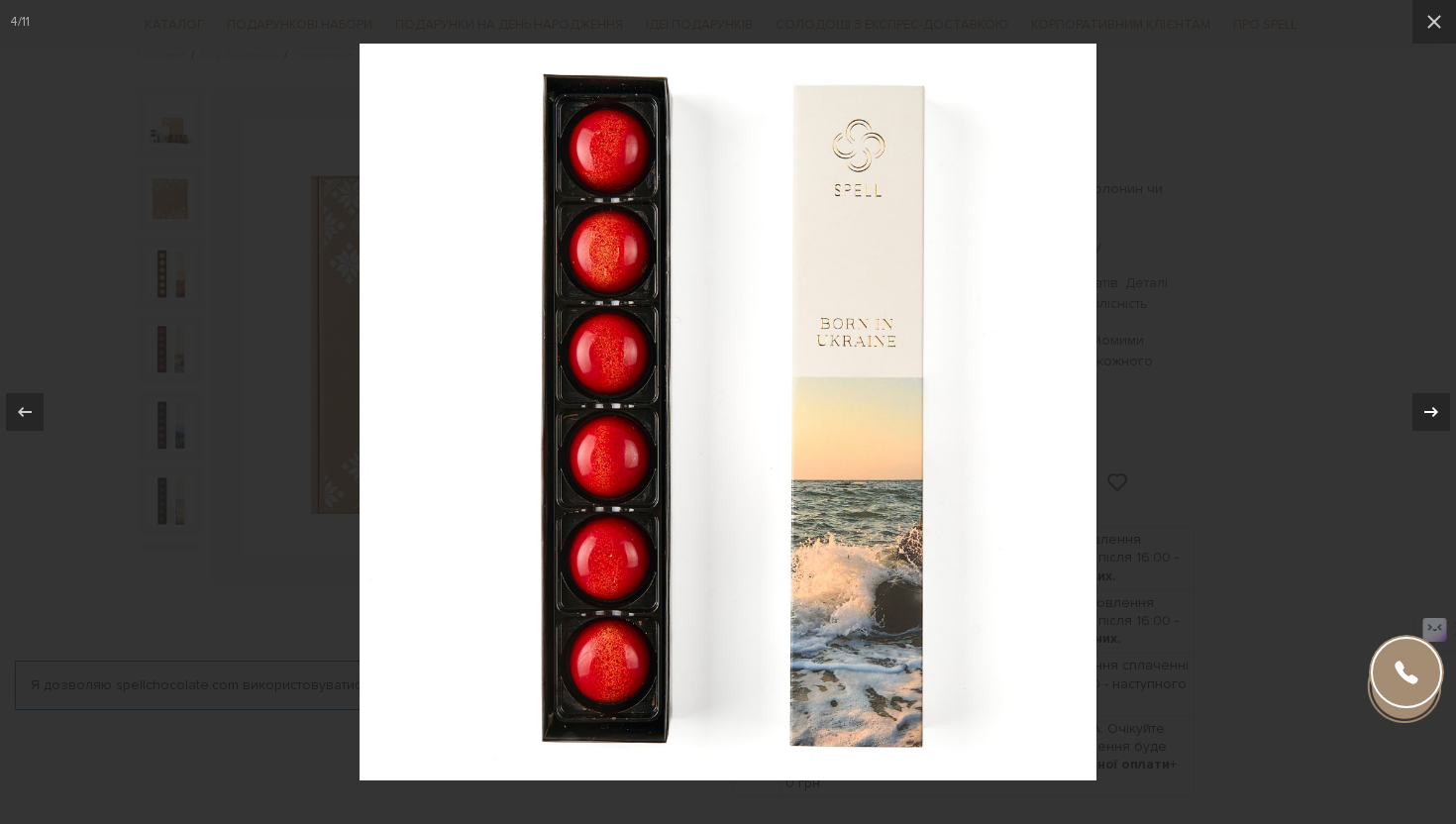 click at bounding box center [1431, 412] 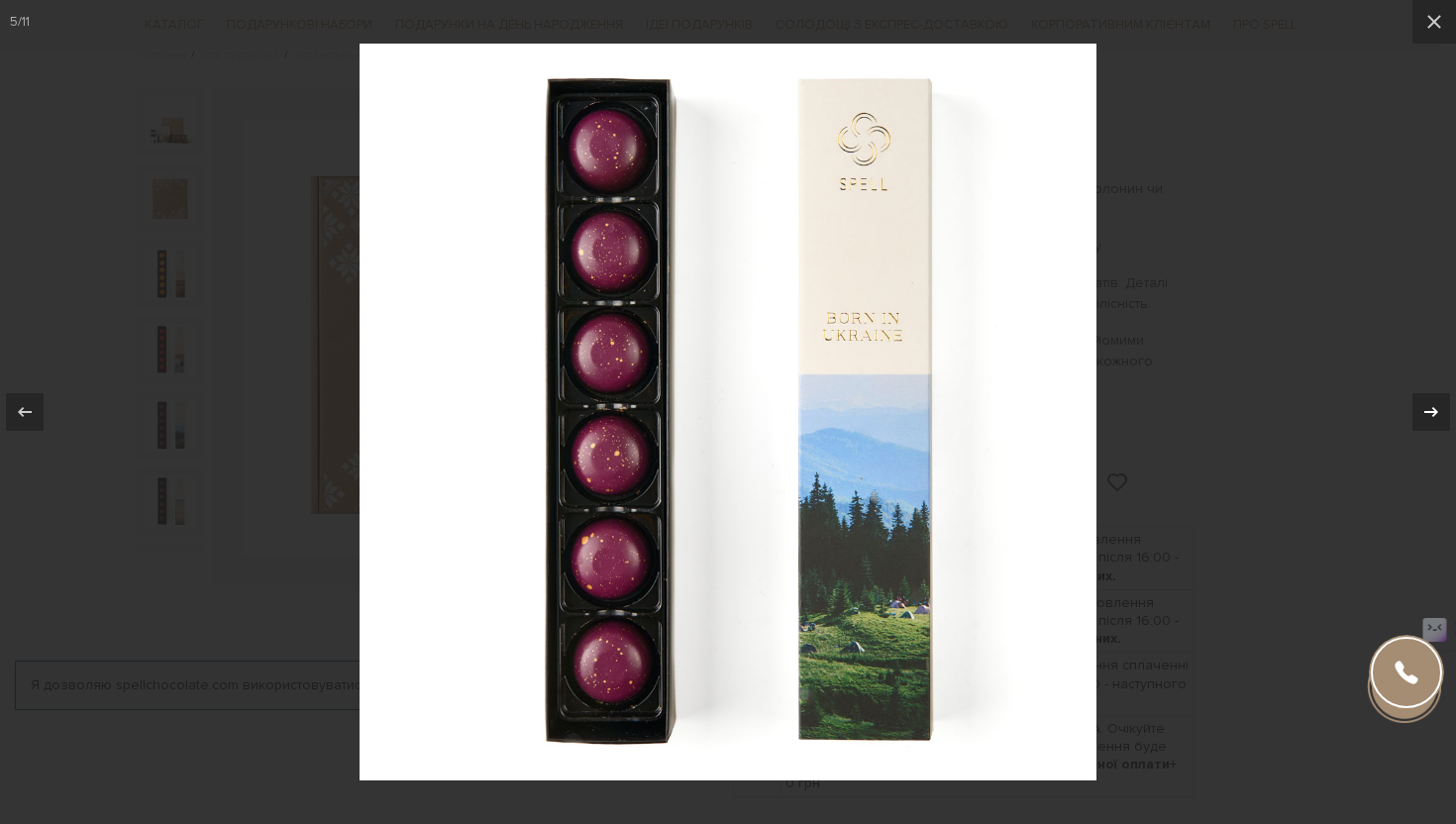 click at bounding box center [1431, 412] 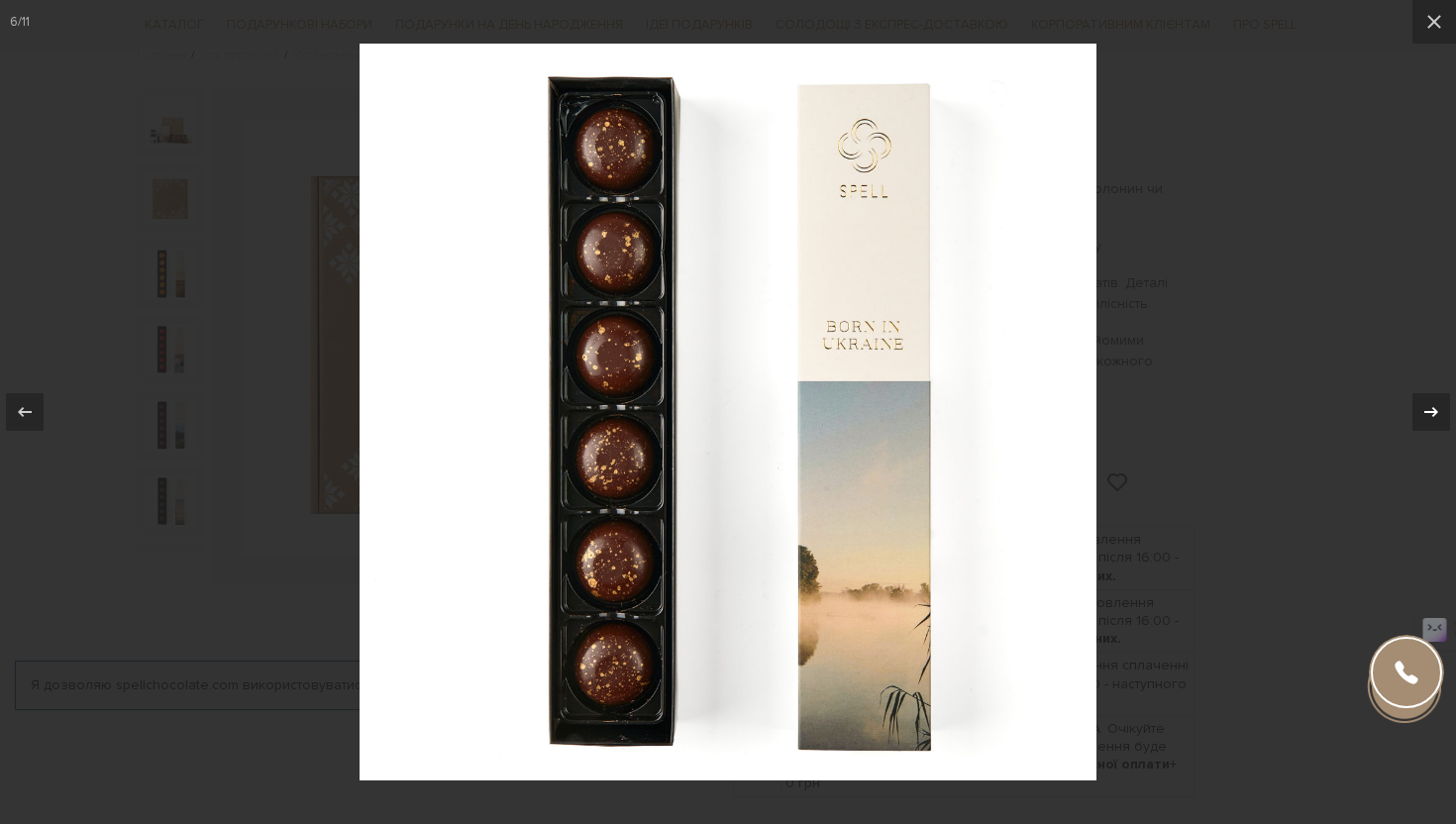 click at bounding box center (1431, 412) 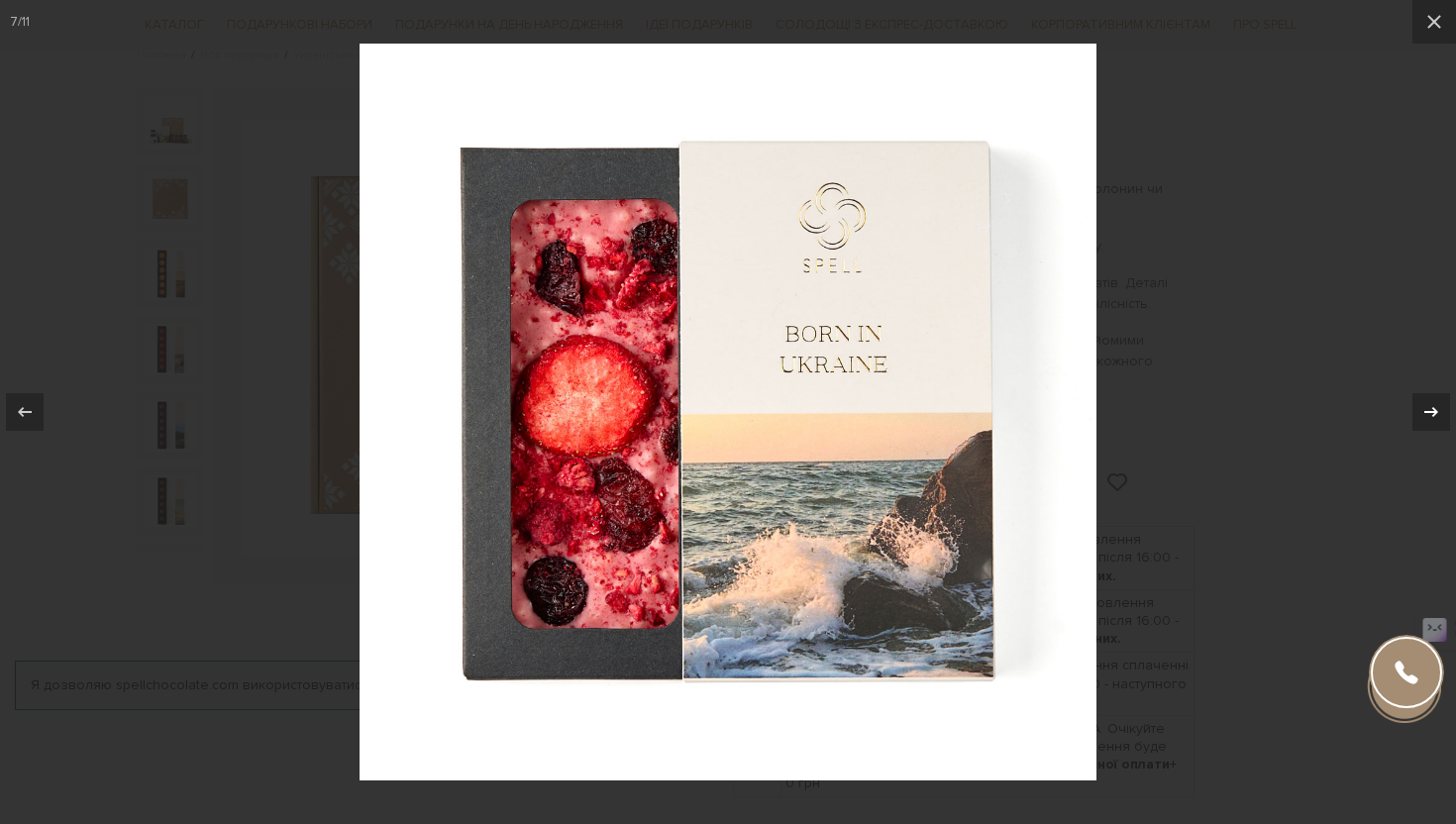 click at bounding box center (1431, 412) 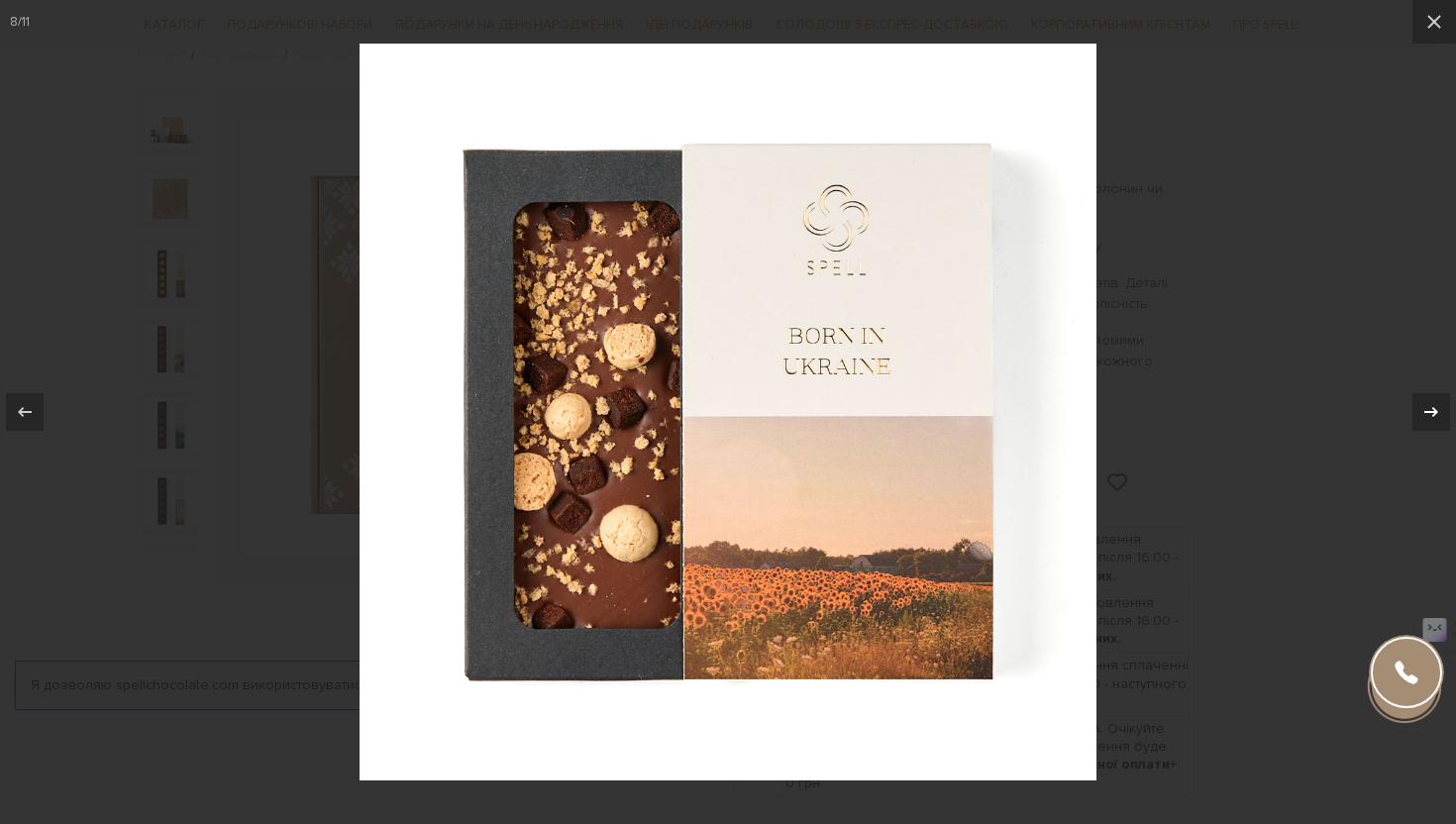 click at bounding box center (1431, 412) 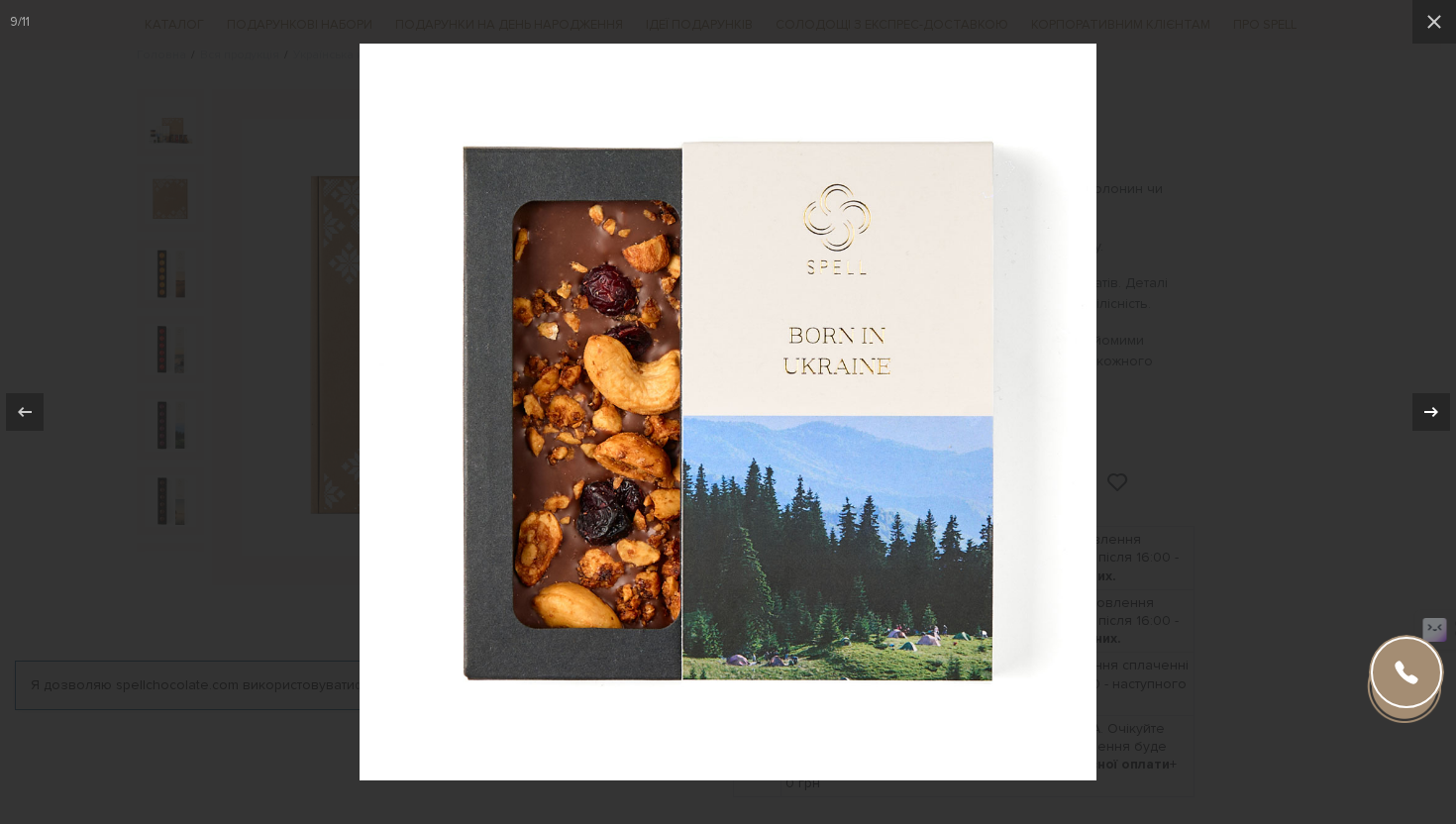 click at bounding box center [1431, 412] 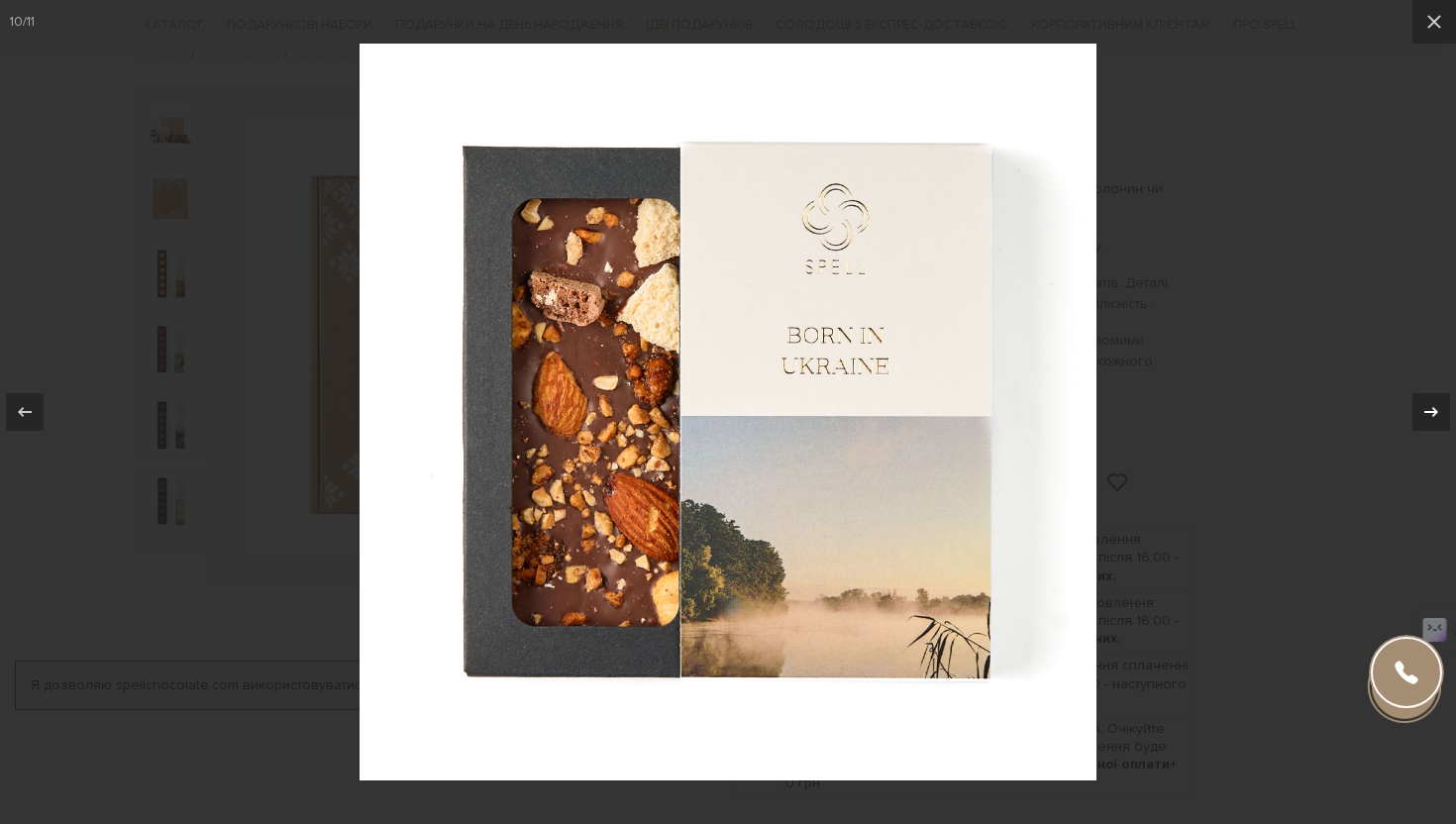 click at bounding box center (1431, 412) 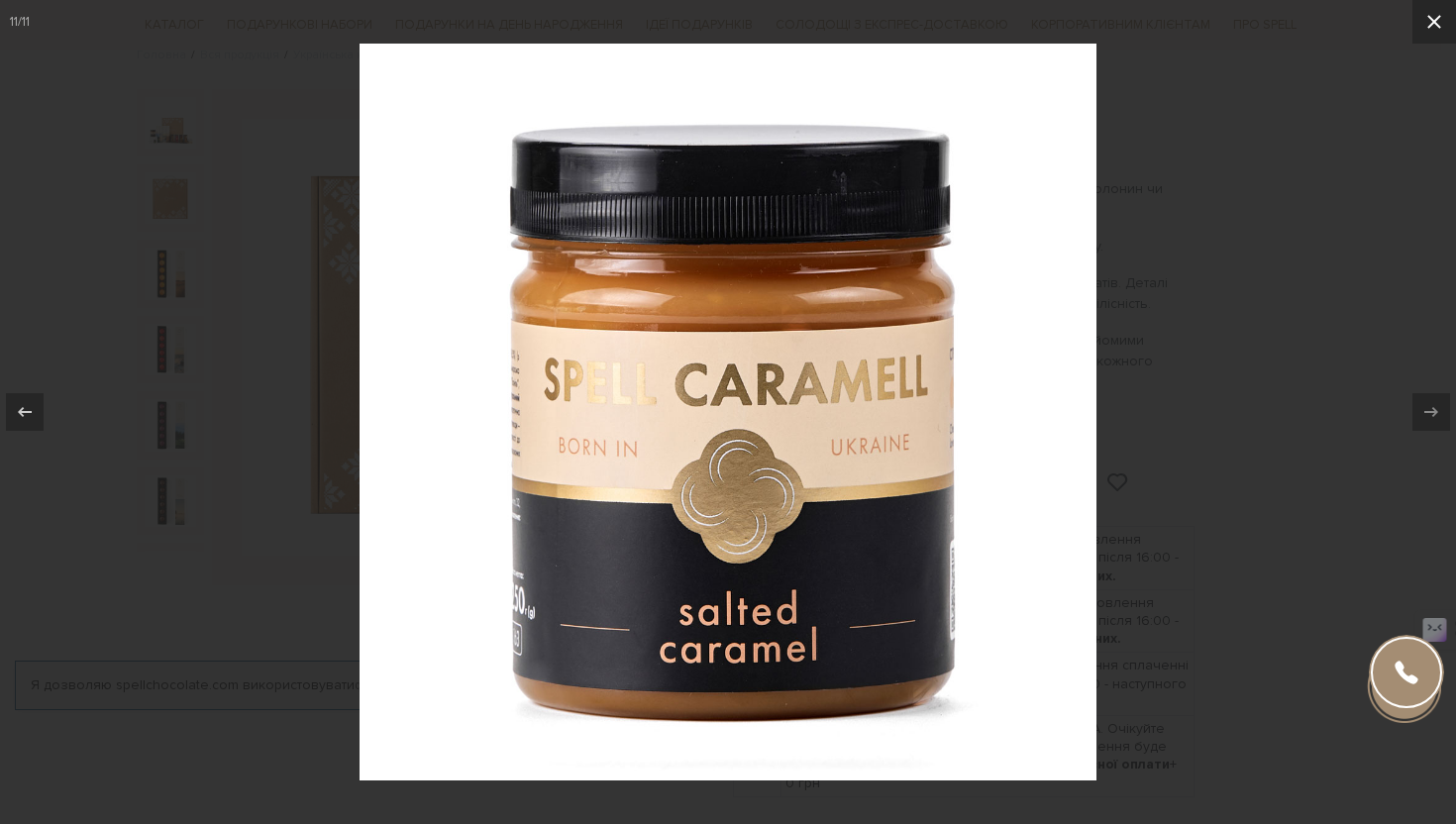 click 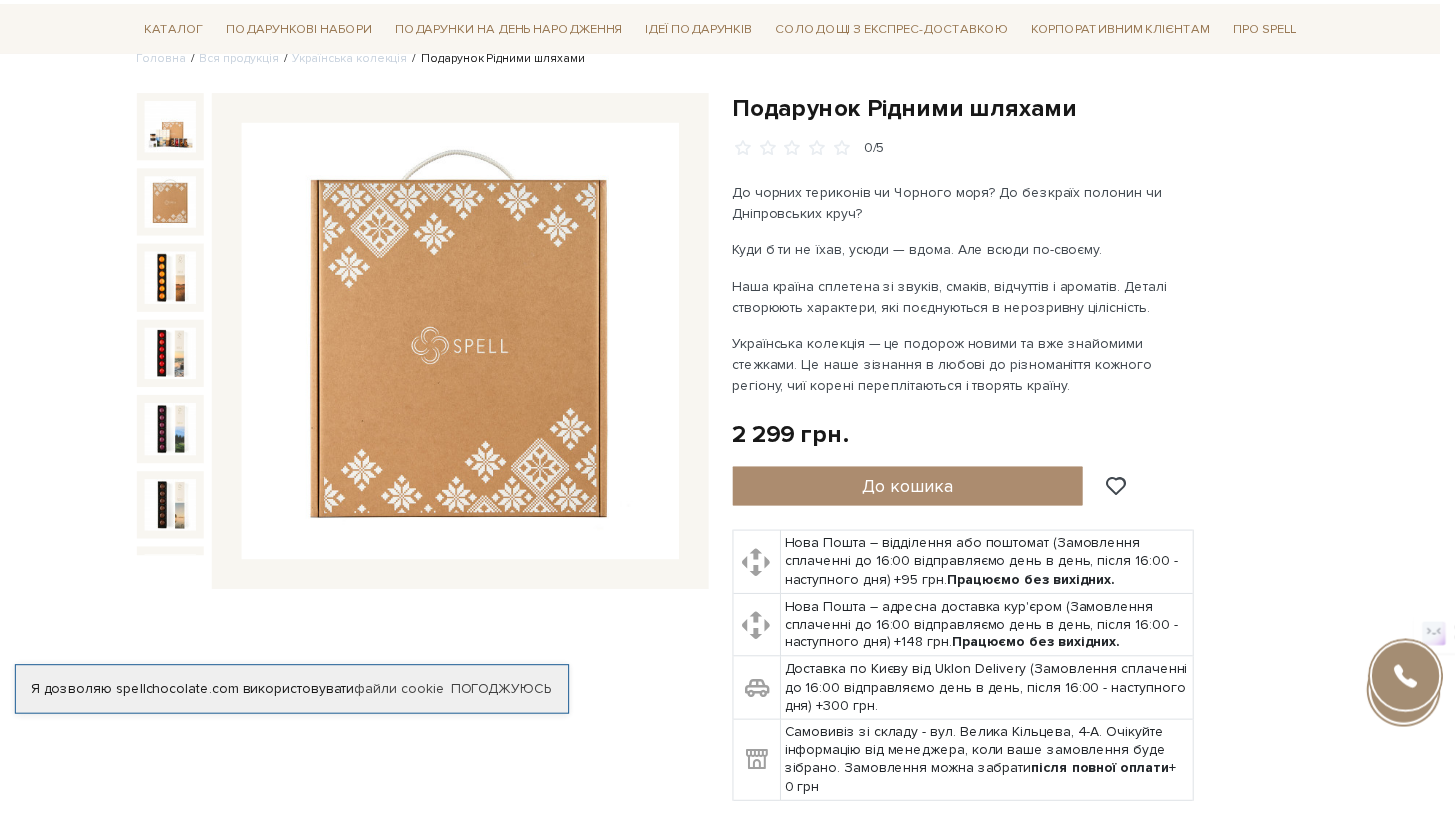 scroll, scrollTop: 316, scrollLeft: 0, axis: vertical 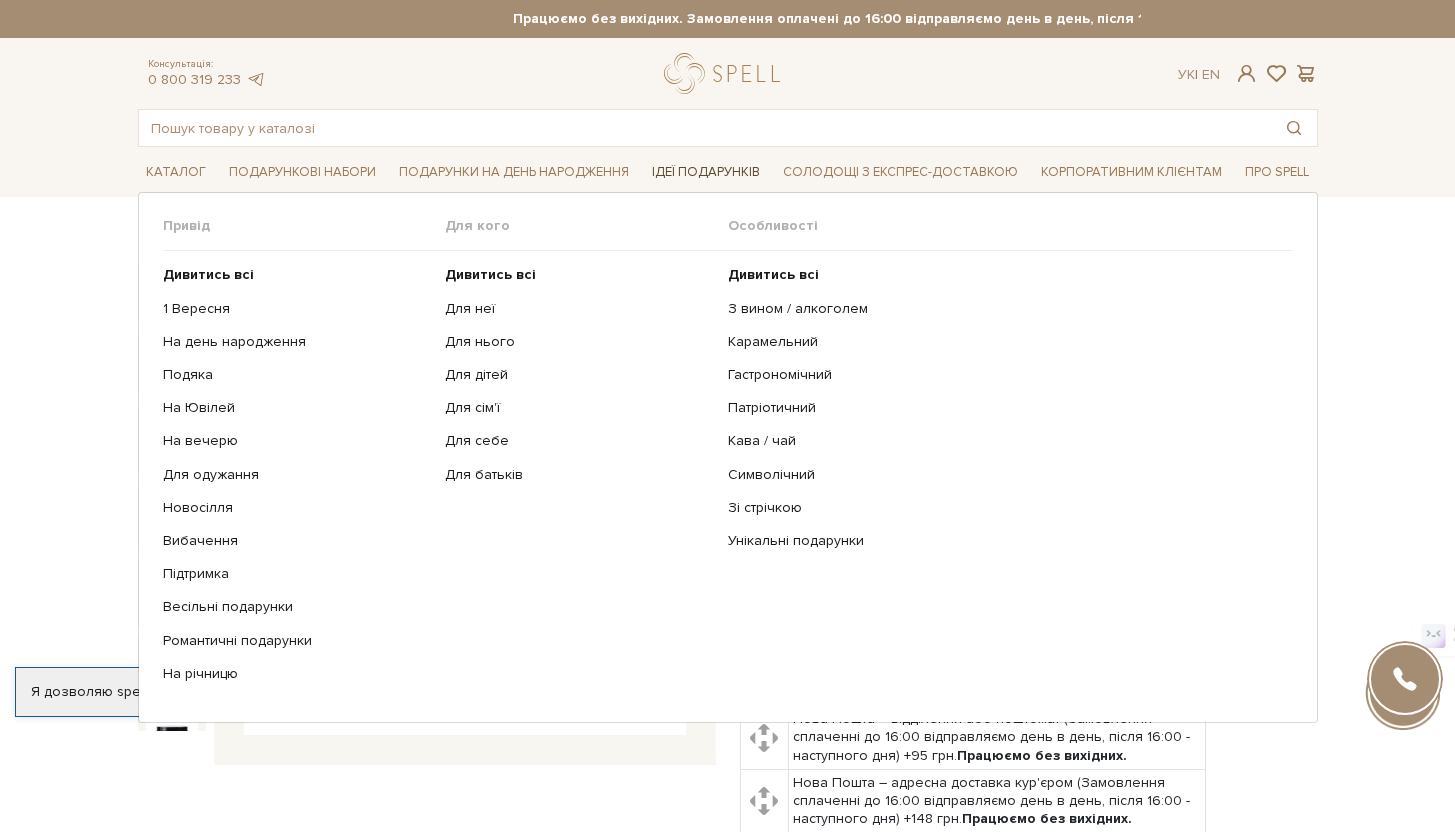 click on "Ідеї подарунків" at bounding box center [706, 172] 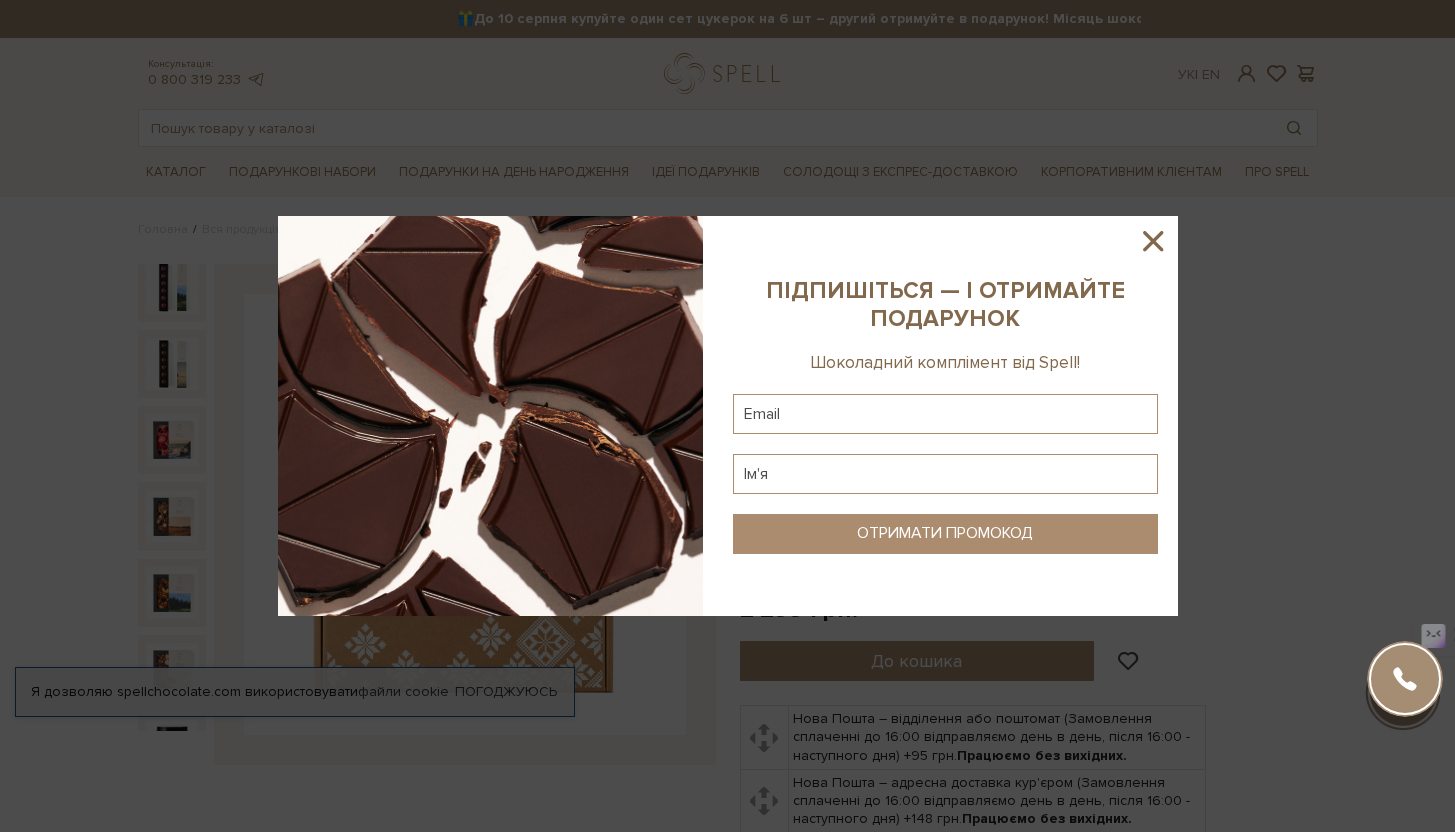 click 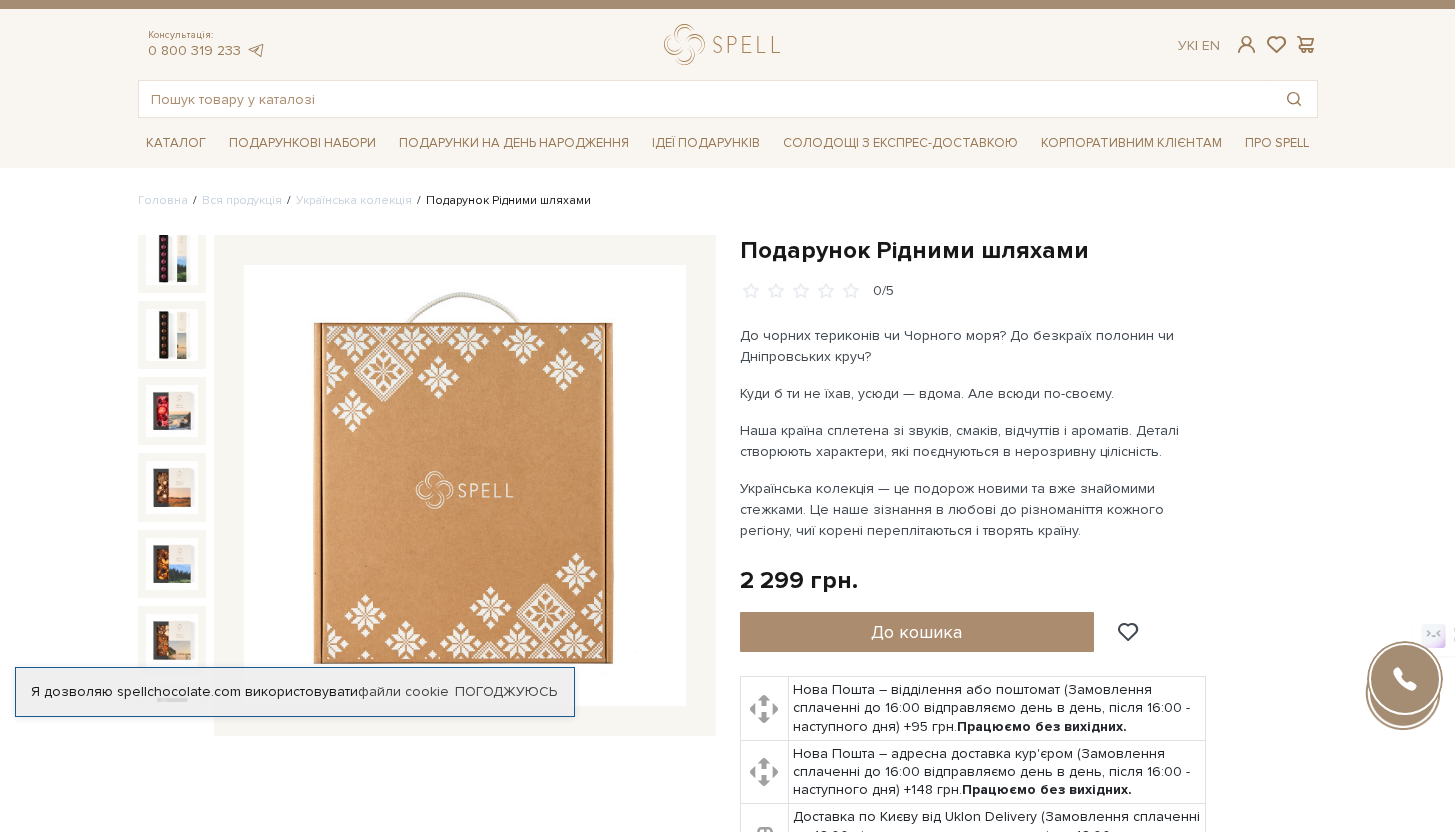 scroll, scrollTop: 0, scrollLeft: 0, axis: both 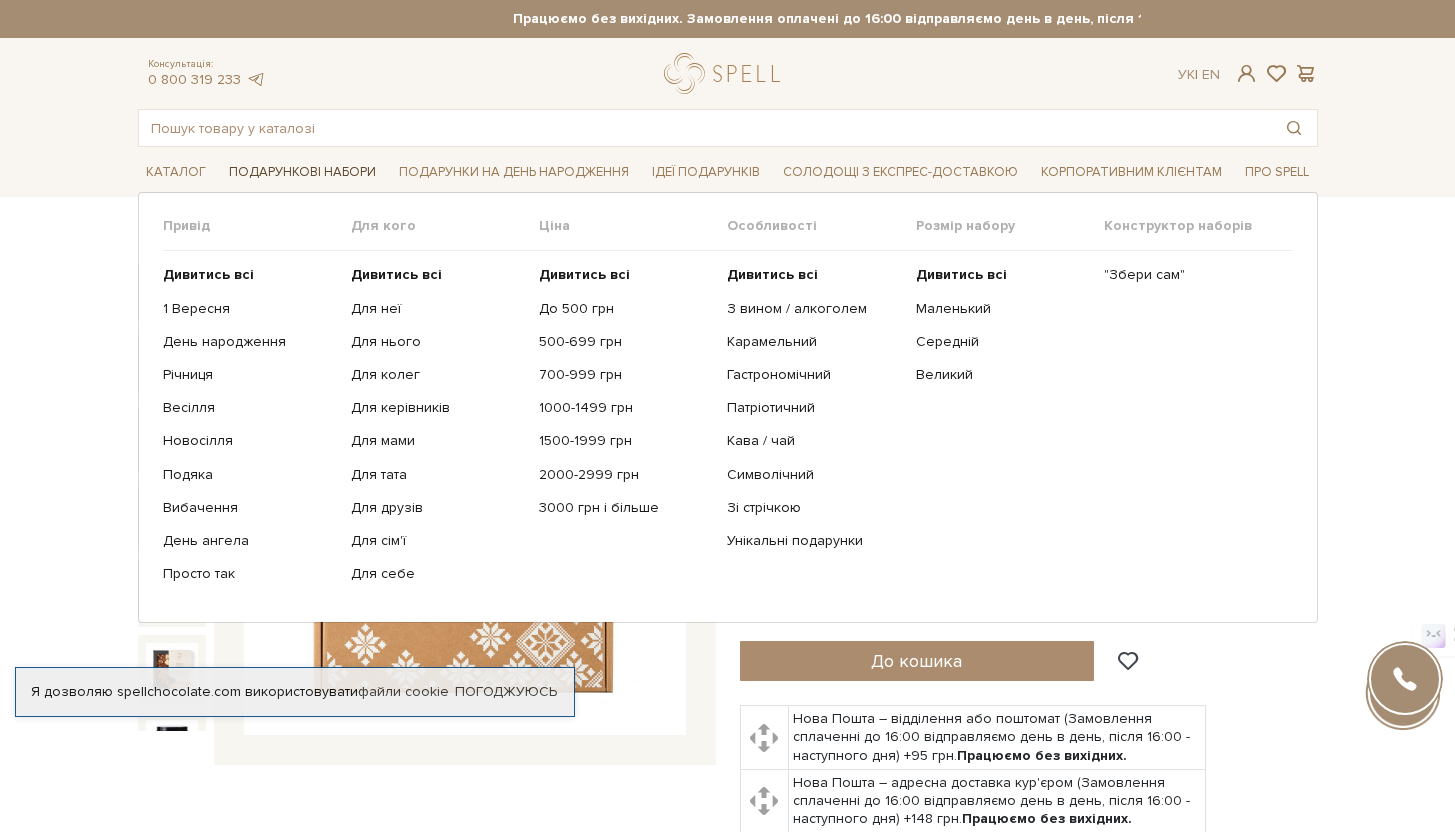 click on "Подарункові набори" at bounding box center [302, 172] 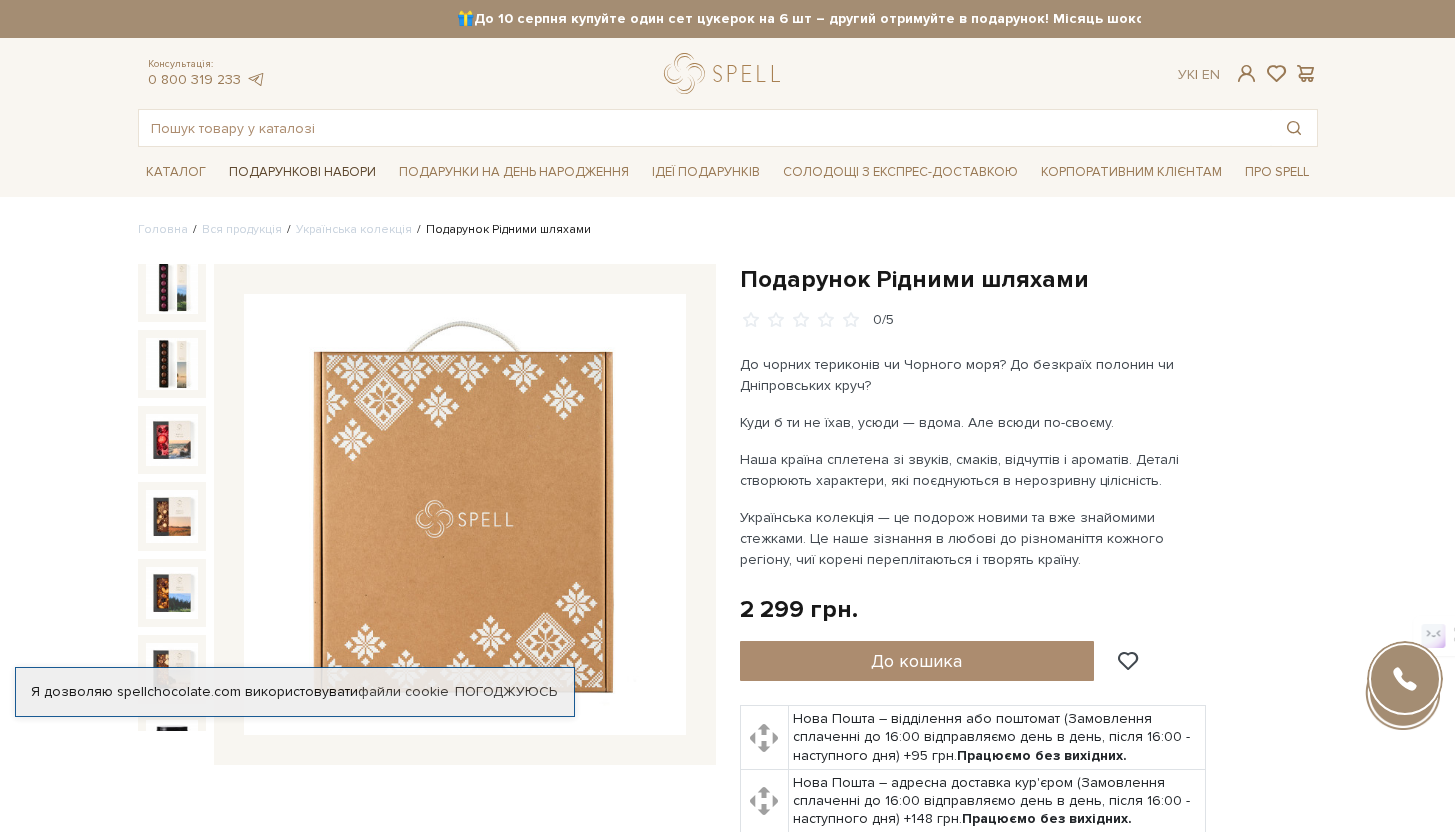 click on "Подарункові набори" at bounding box center (302, 172) 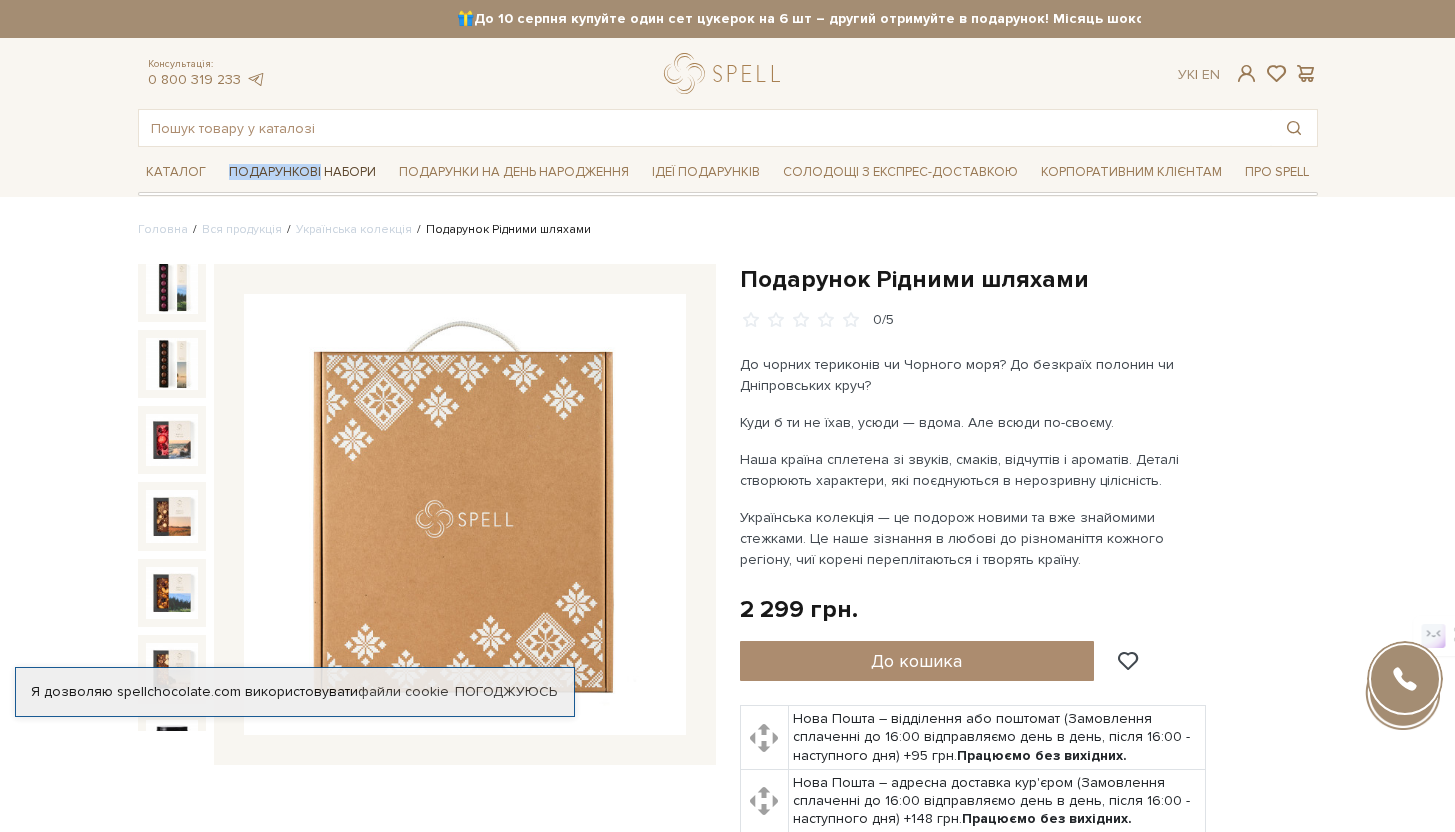 click on "Подарункові набори" at bounding box center [302, 172] 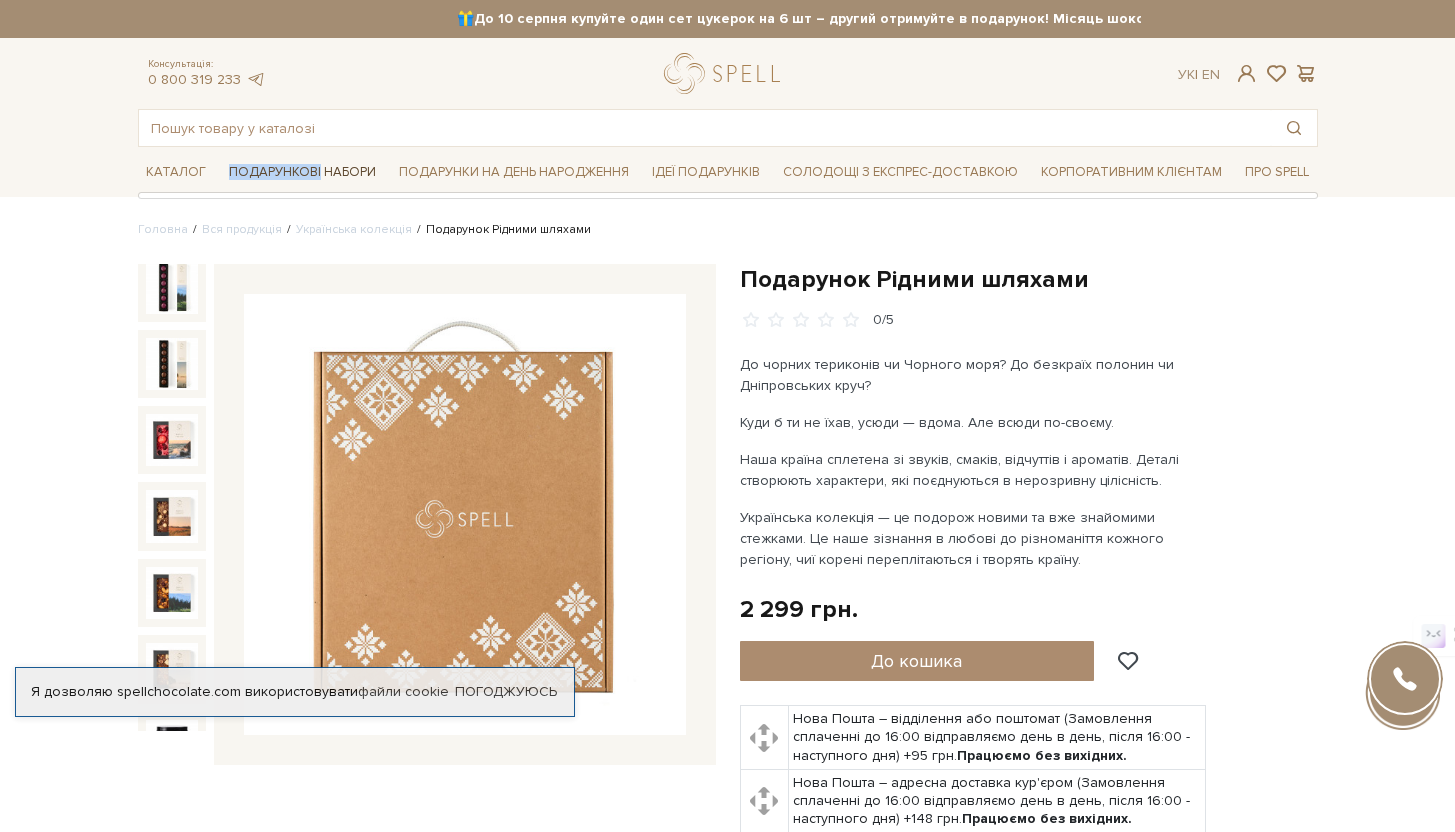 click on "Подарункові набори" at bounding box center (302, 172) 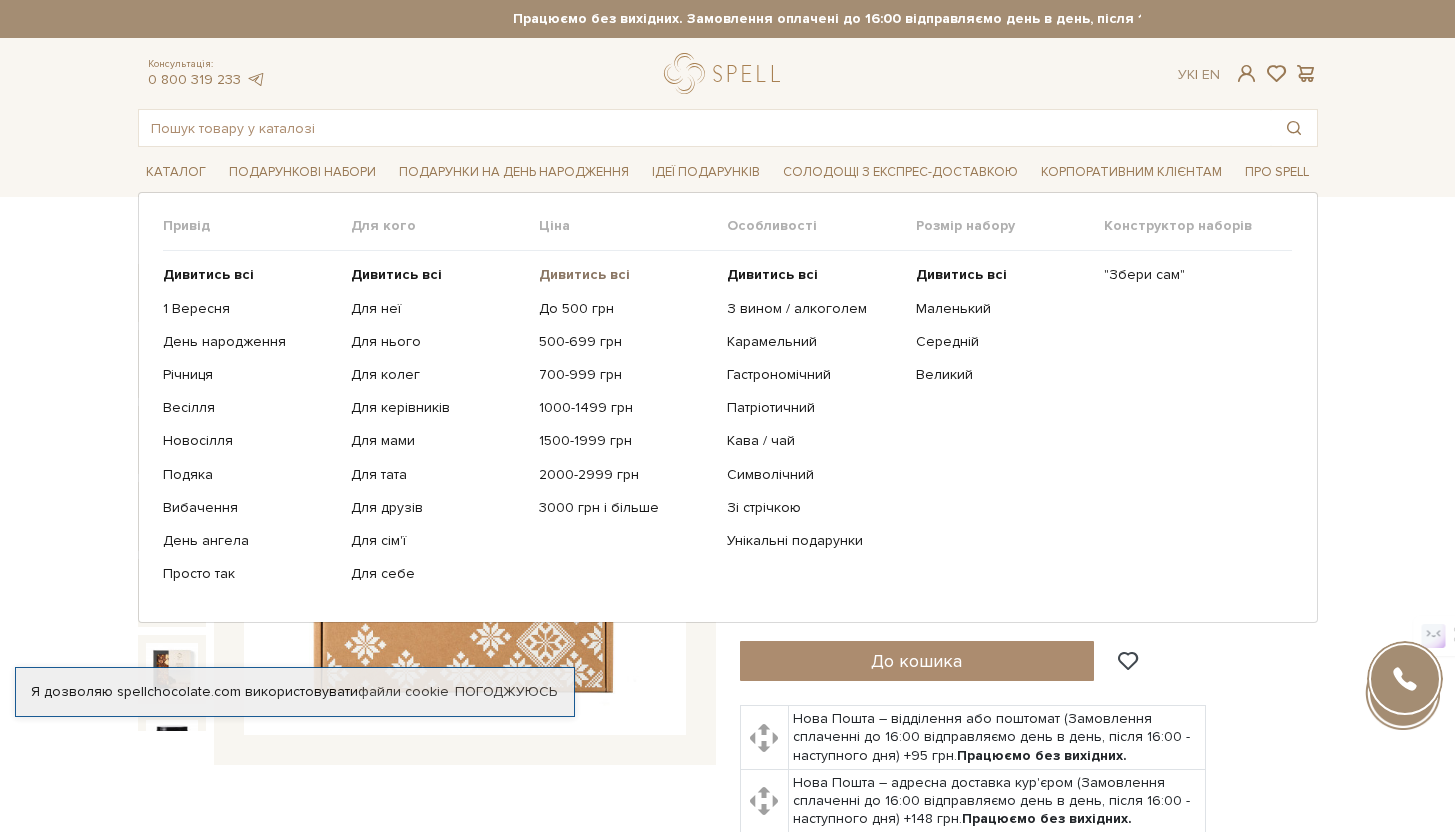 click on "Дивитись всі" at bounding box center (584, 274) 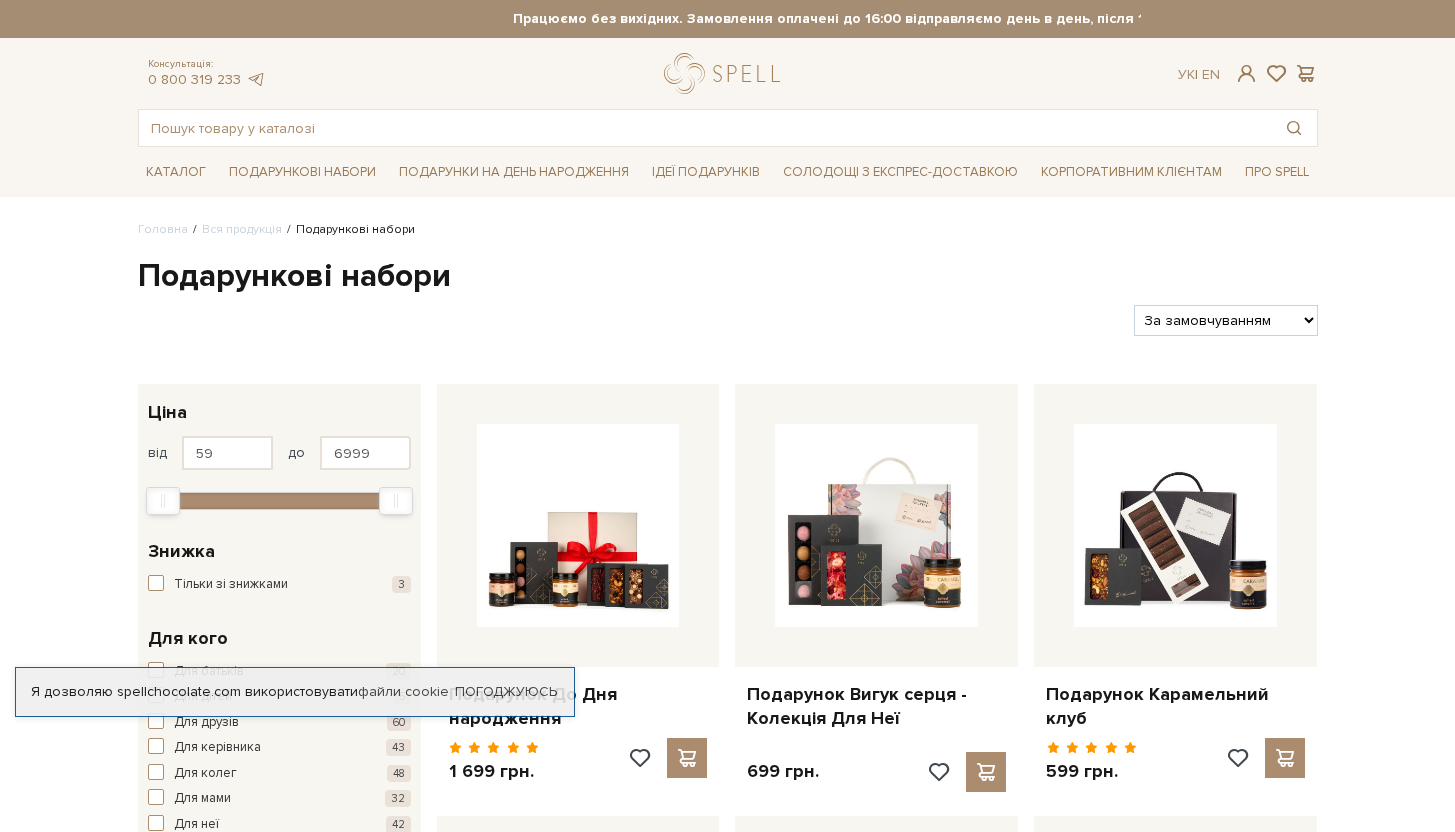 scroll, scrollTop: 0, scrollLeft: 0, axis: both 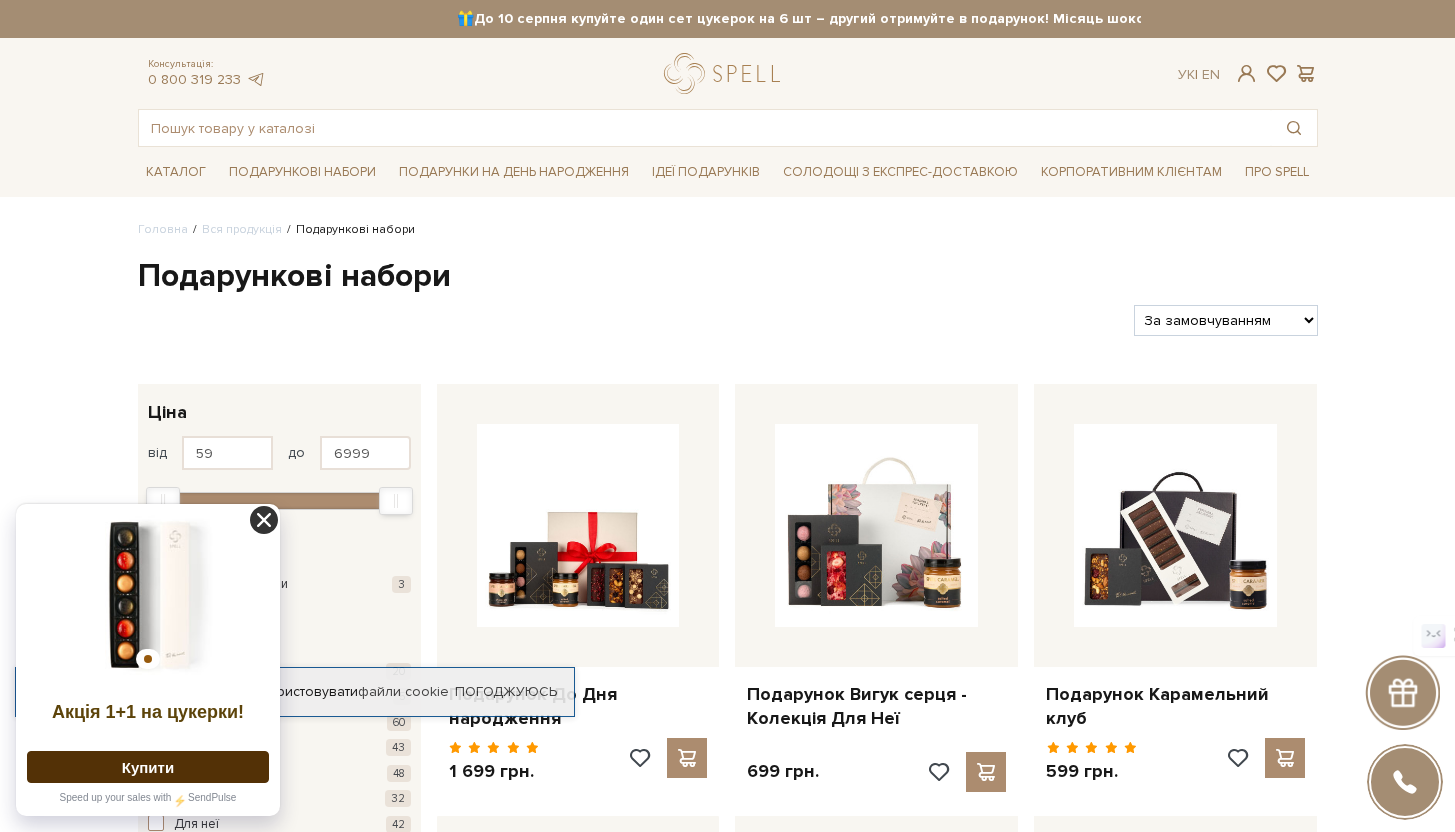 click 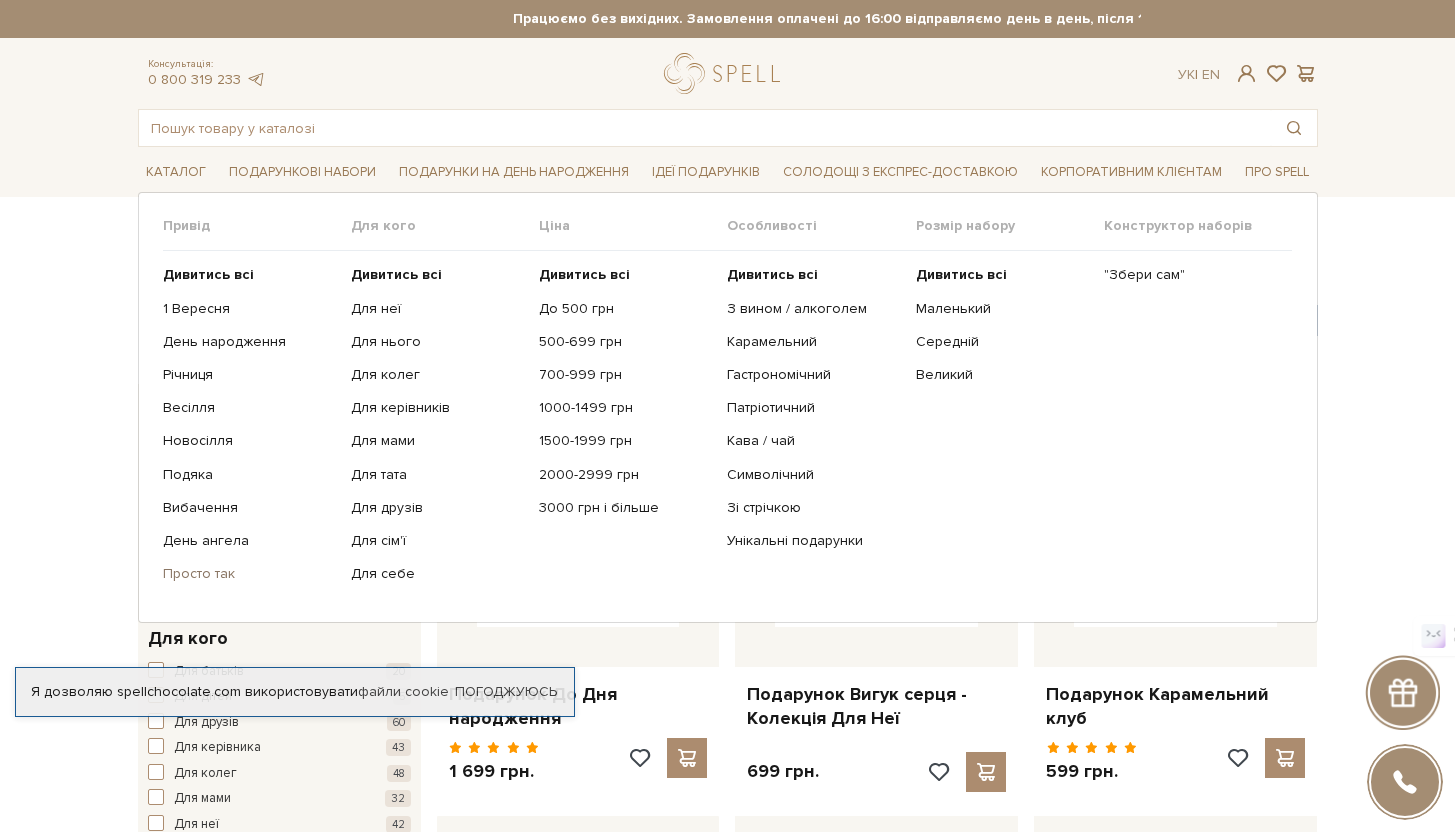 click on "Просто так" at bounding box center (249, 574) 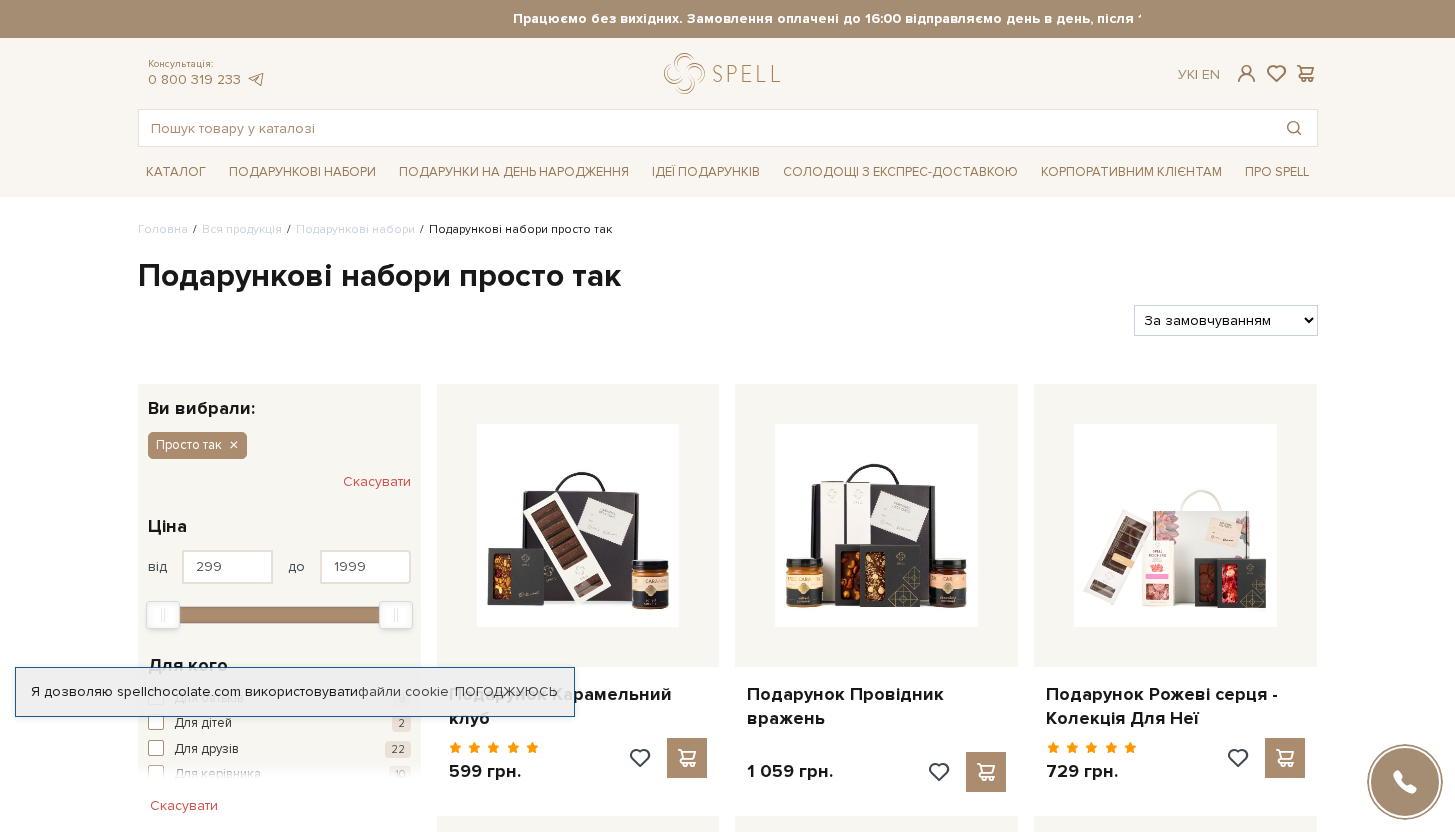 scroll, scrollTop: 0, scrollLeft: 0, axis: both 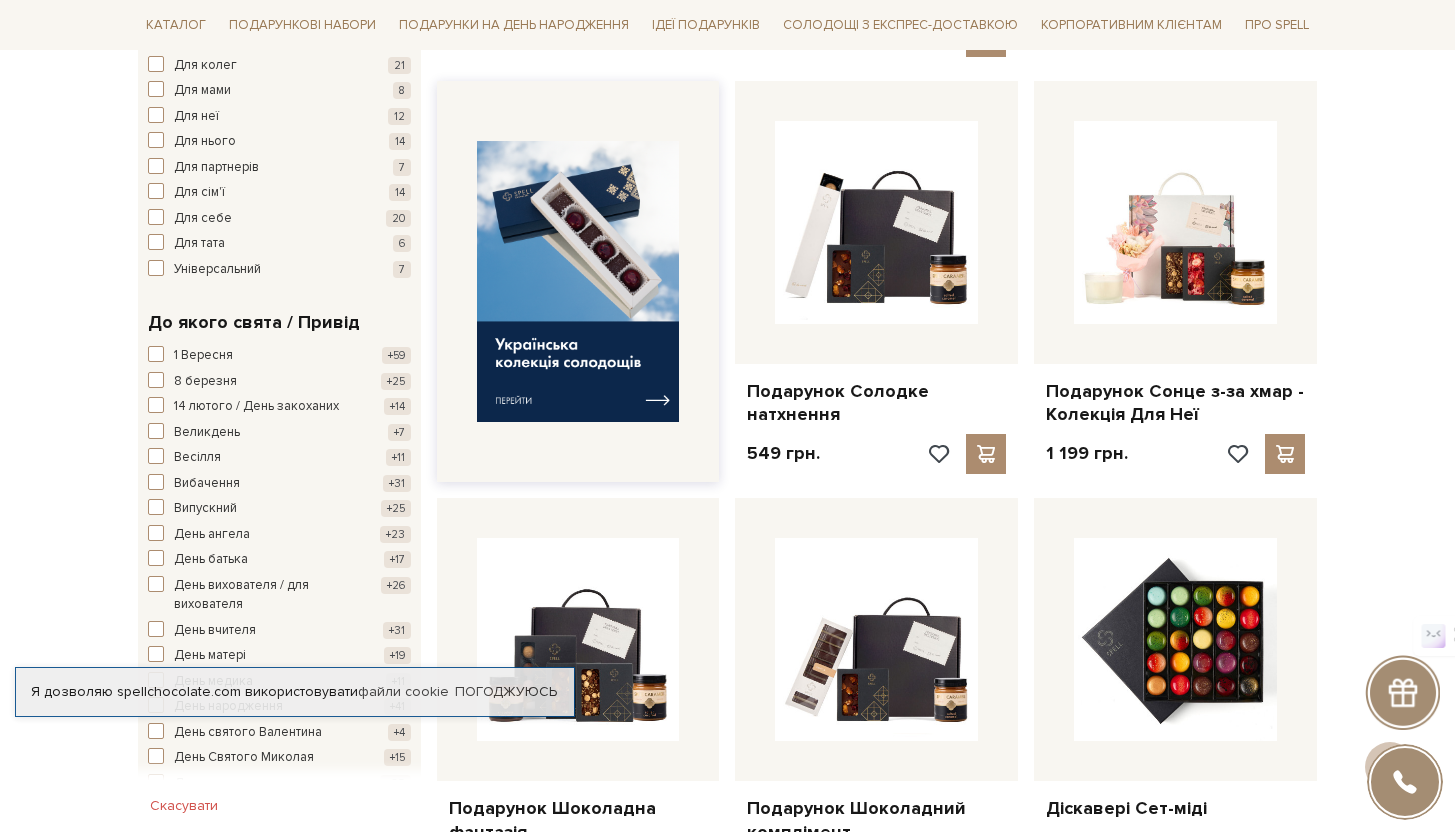 click at bounding box center (578, 281) 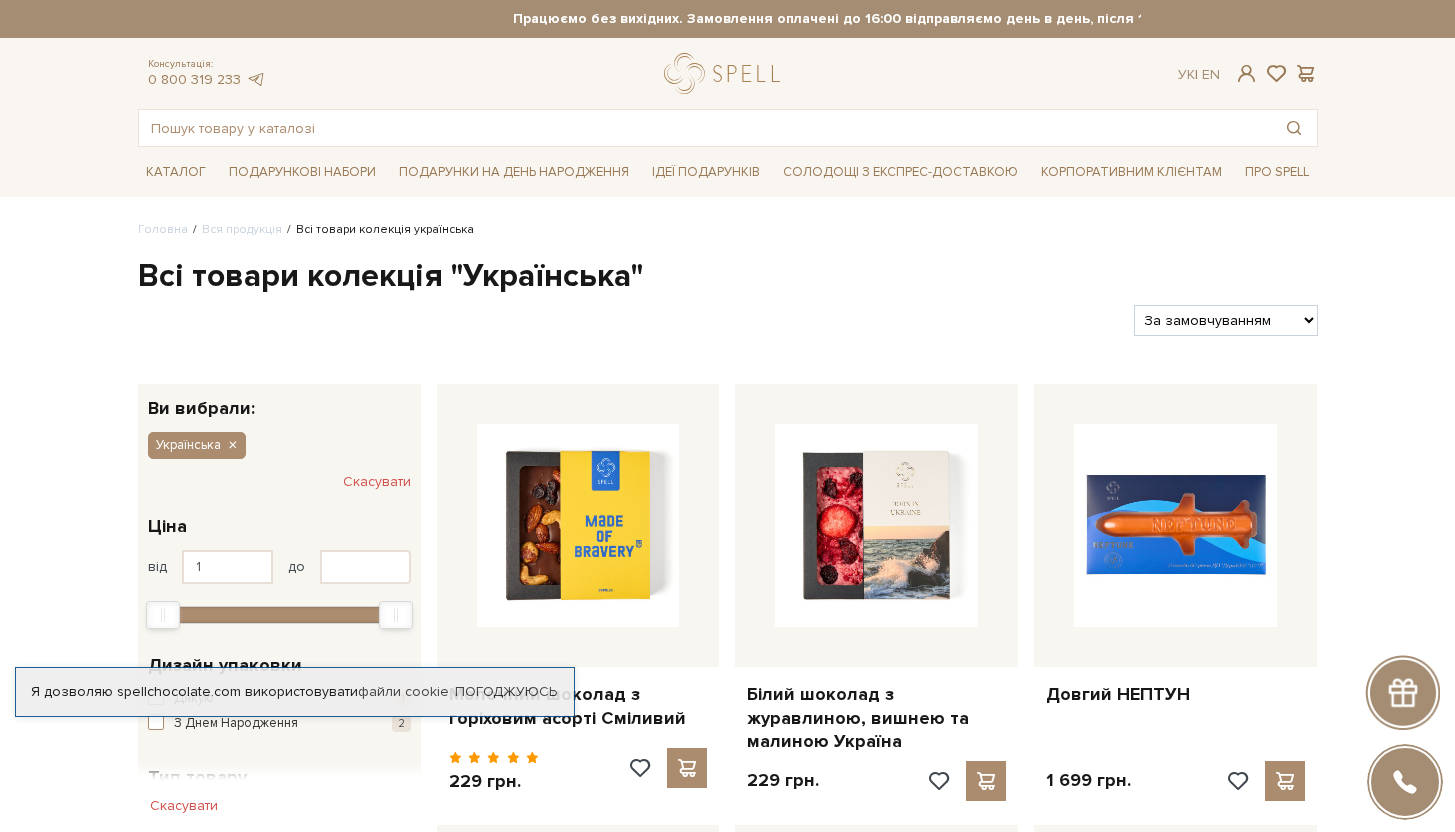 scroll, scrollTop: 0, scrollLeft: 0, axis: both 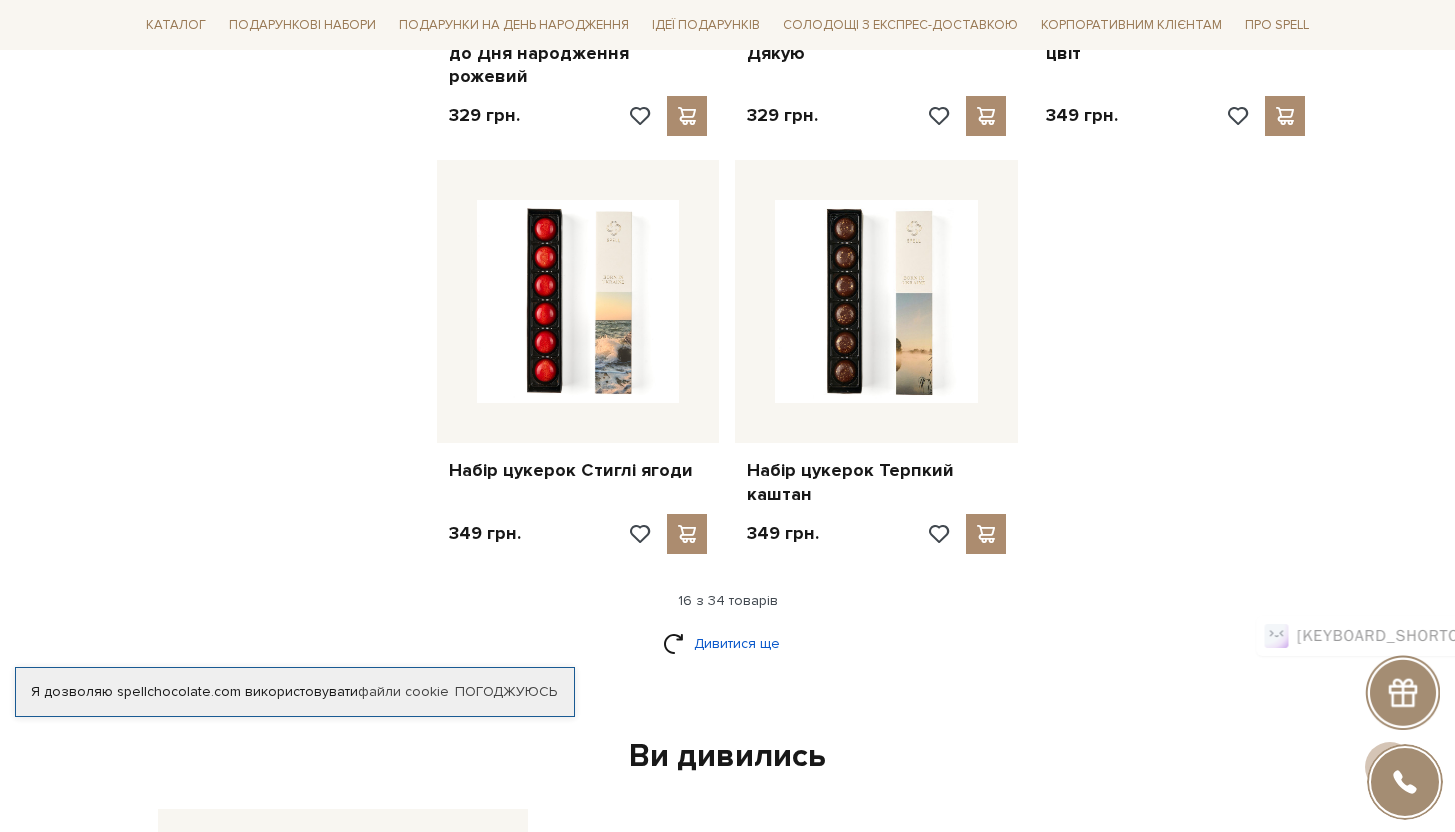 click on "Дивитися ще" at bounding box center [728, 643] 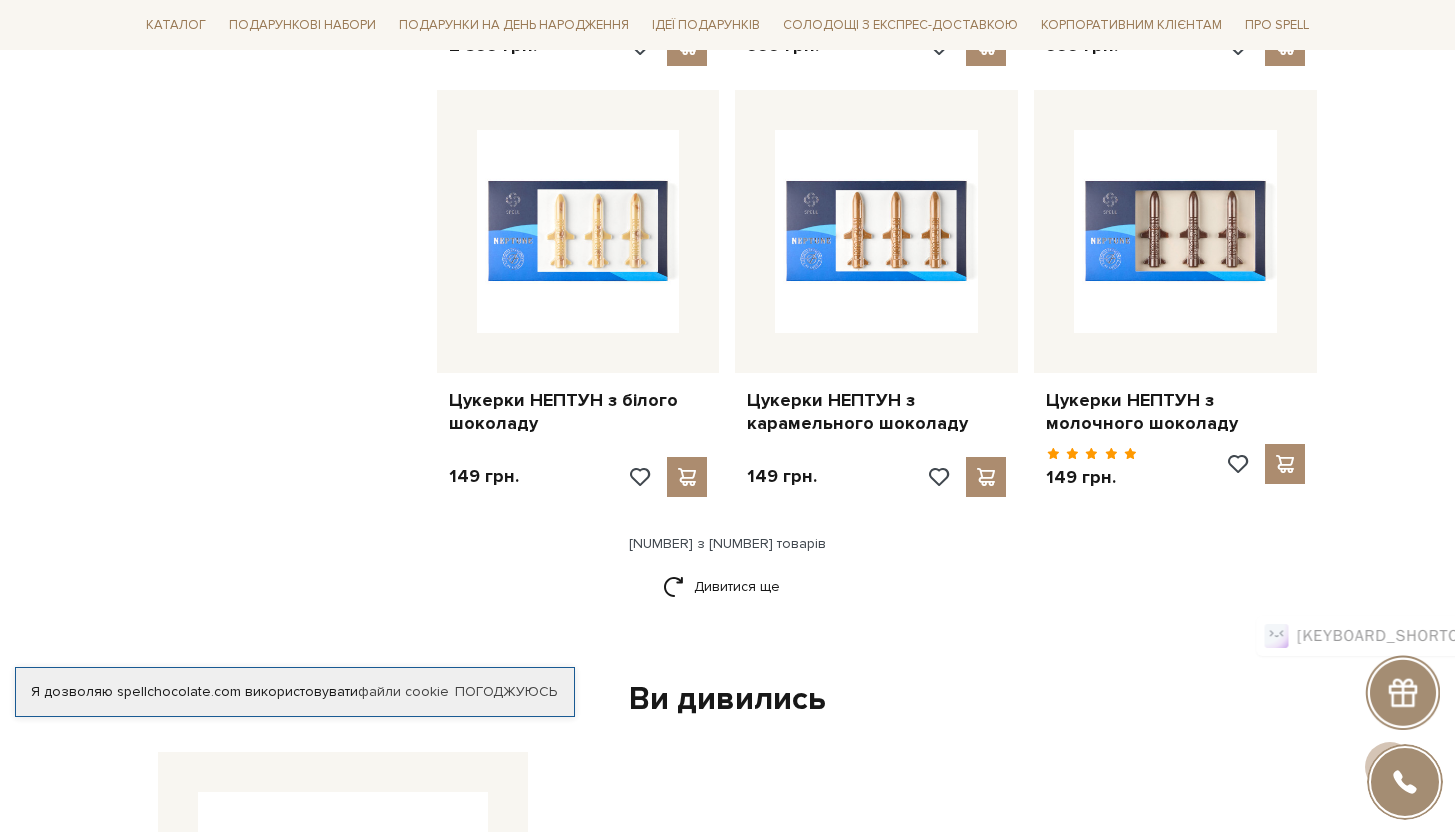 scroll, scrollTop: 4713, scrollLeft: 0, axis: vertical 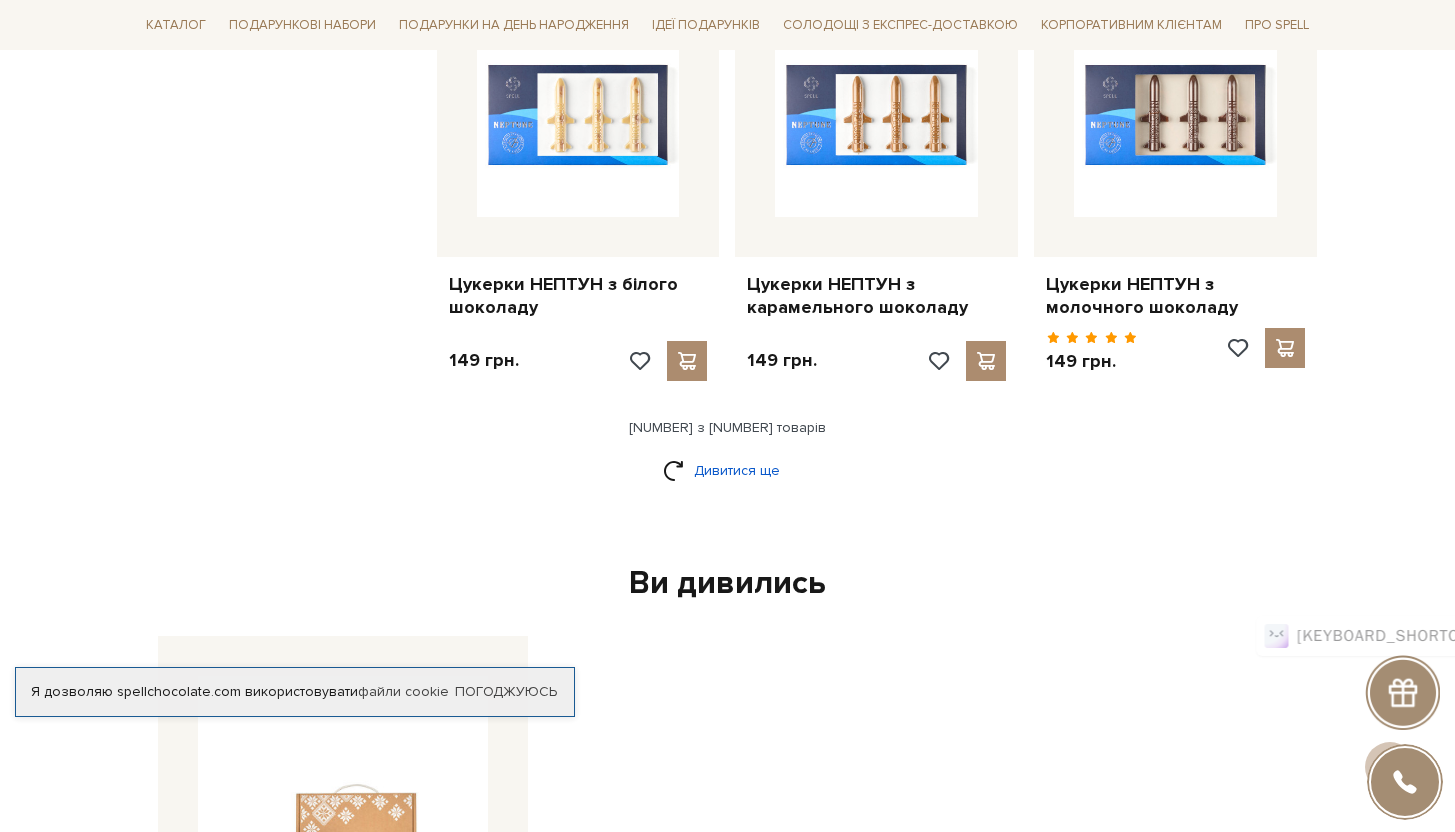 click on "Дивитися ще" at bounding box center (728, 470) 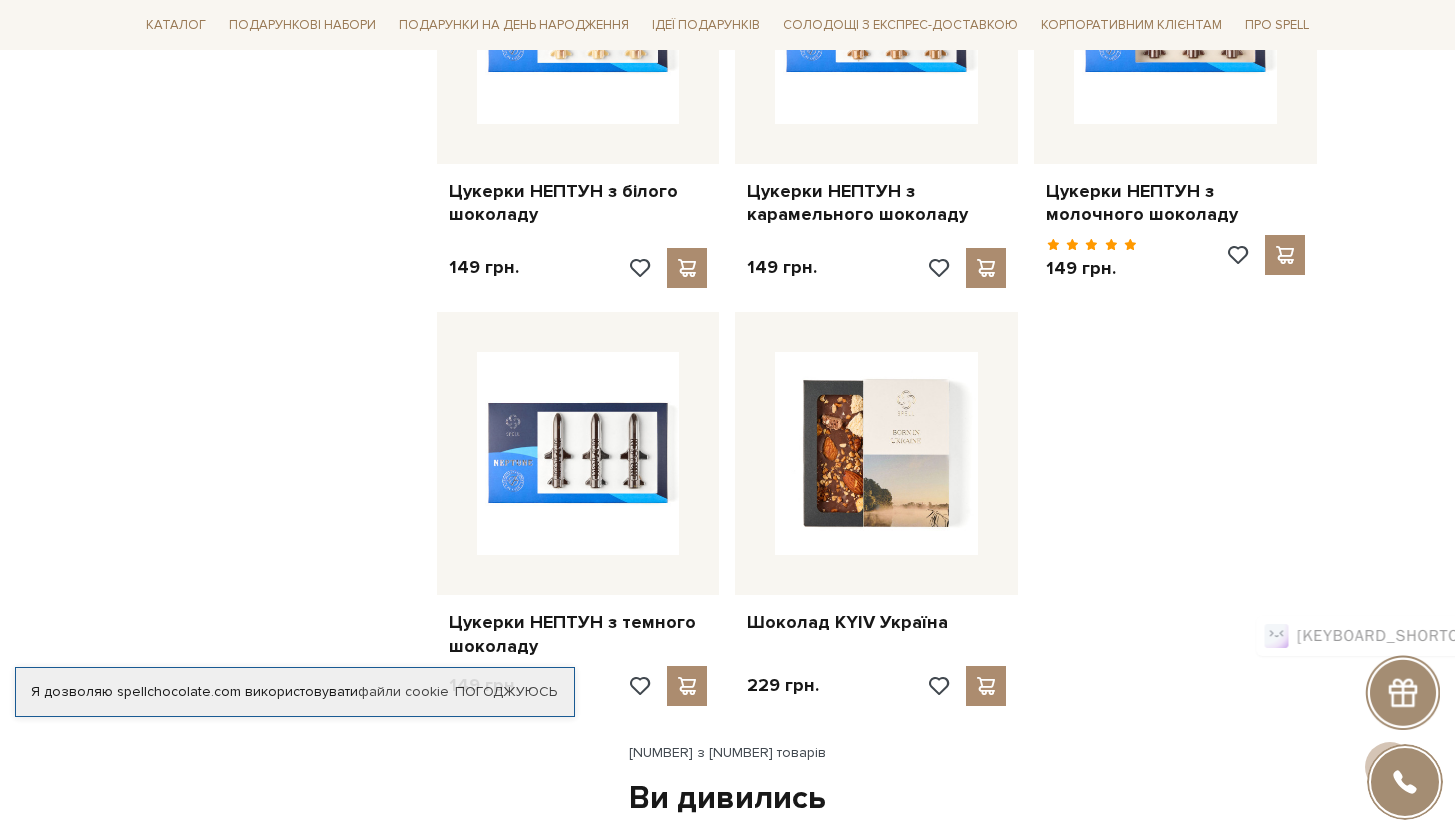 scroll, scrollTop: 4807, scrollLeft: 0, axis: vertical 